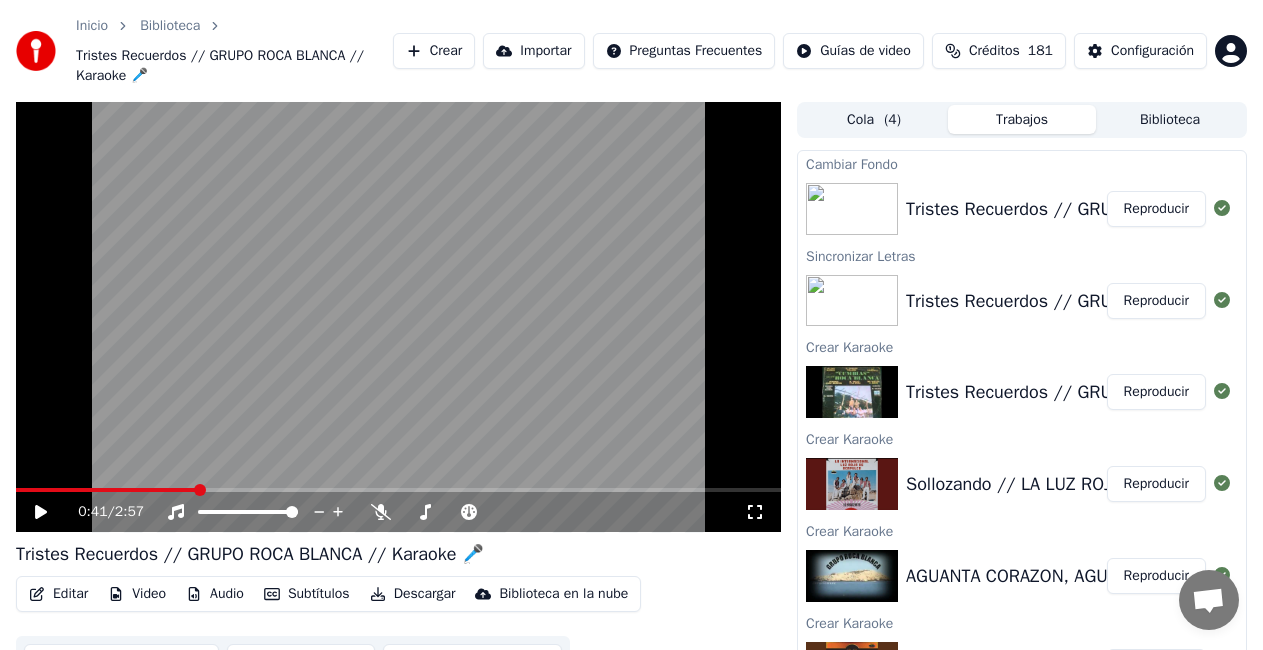scroll, scrollTop: 52, scrollLeft: 0, axis: vertical 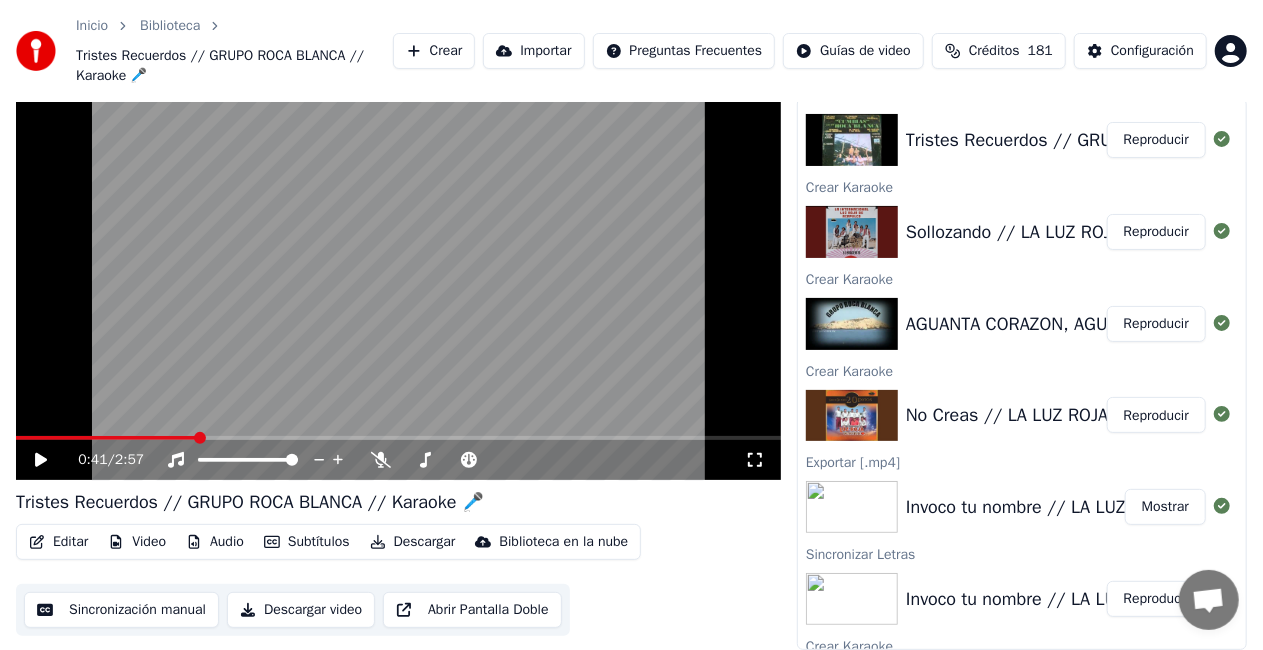 click on "Reproducir" at bounding box center [1156, 324] 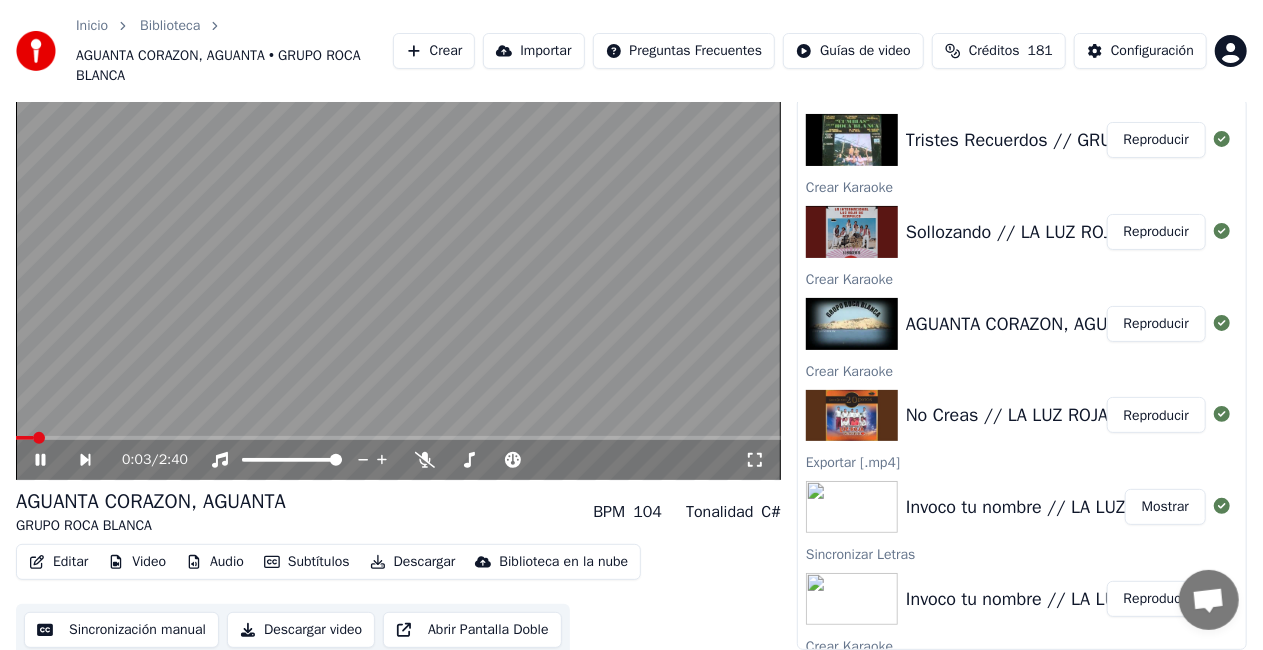 click 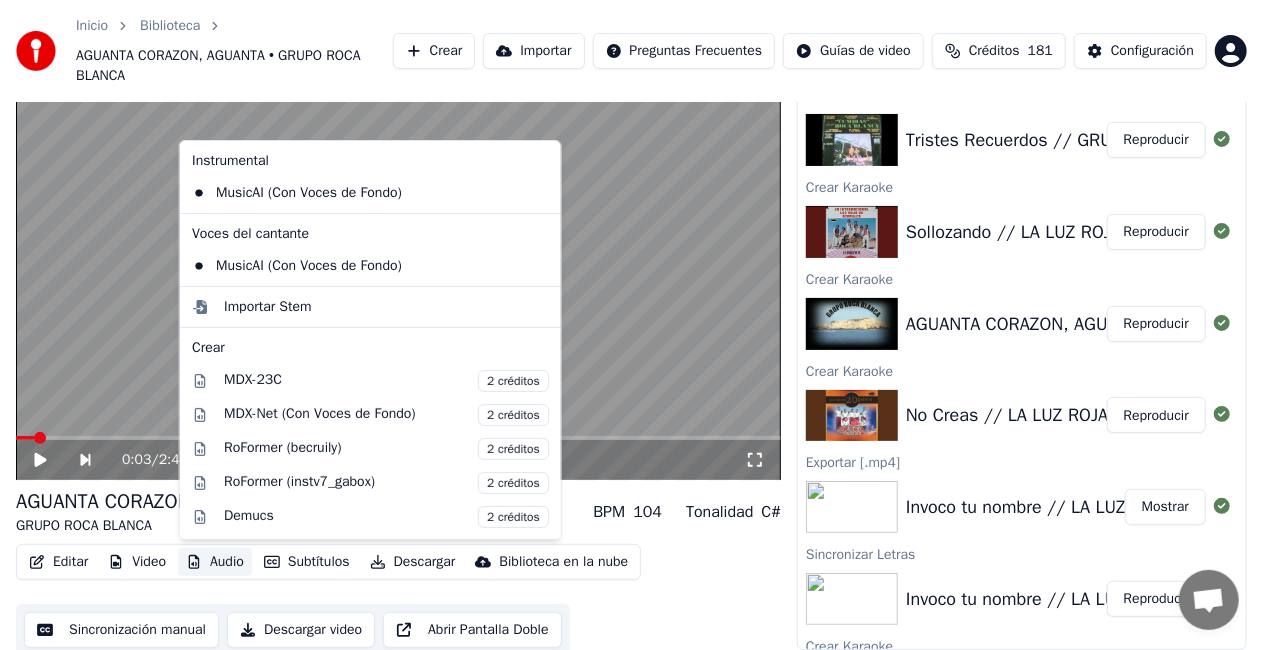 click 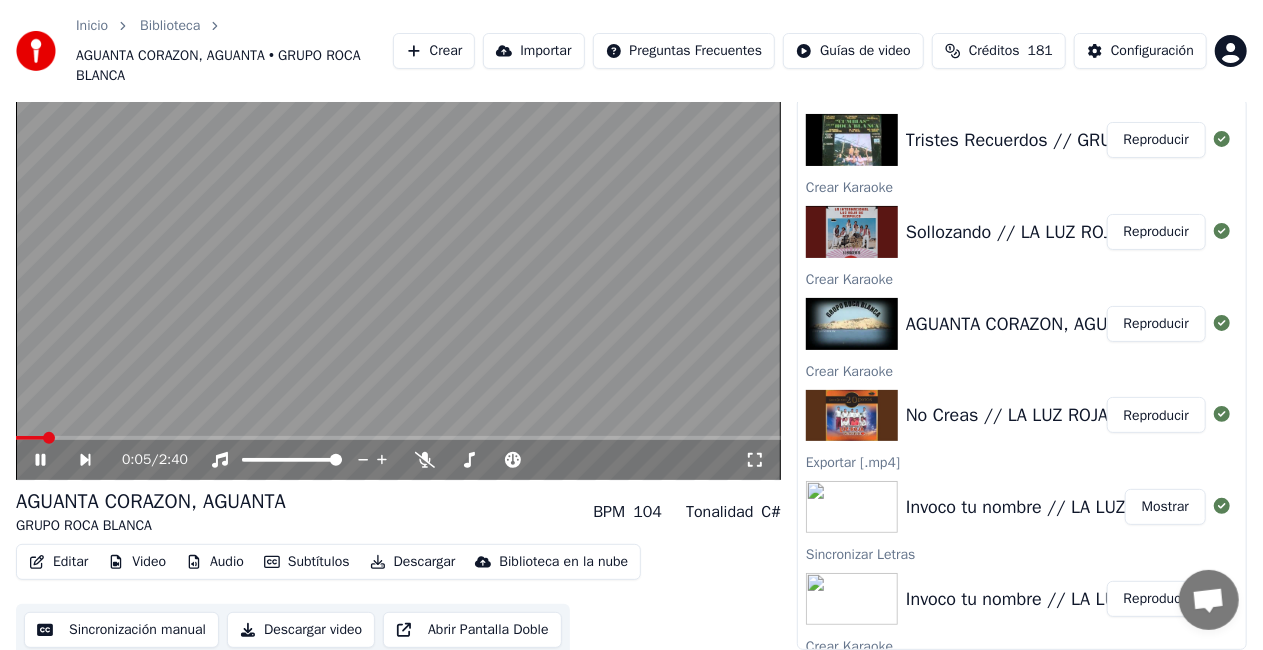 click 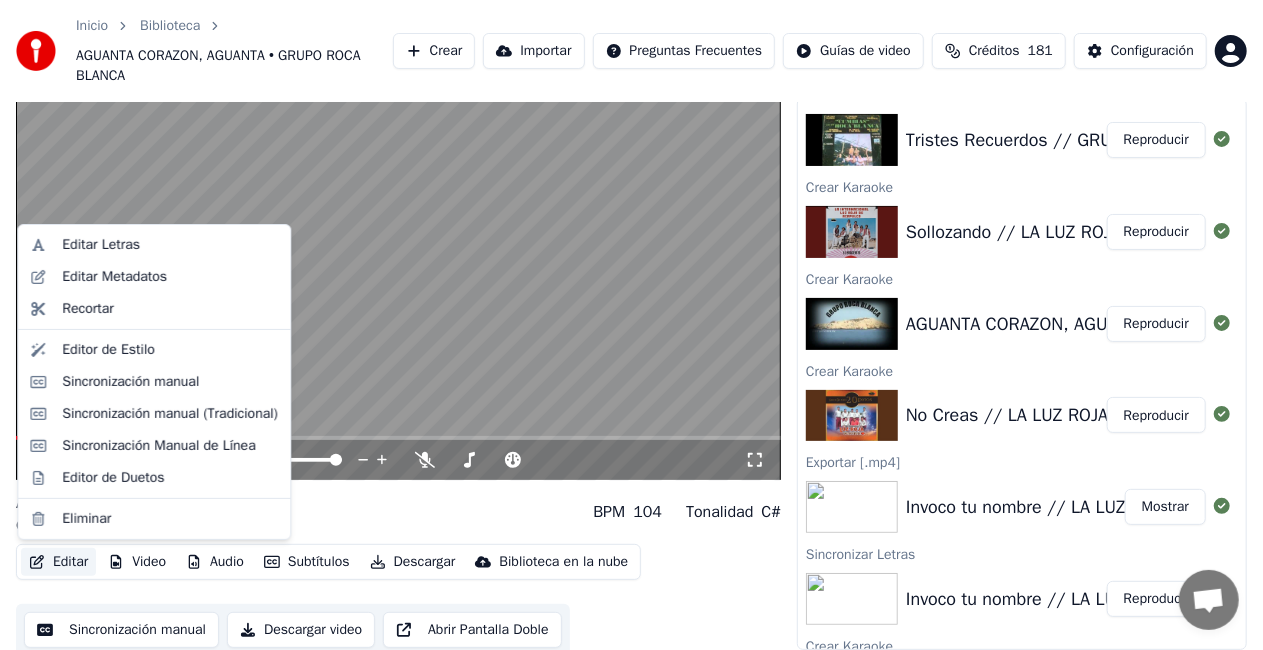 click on "Editar" at bounding box center (58, 562) 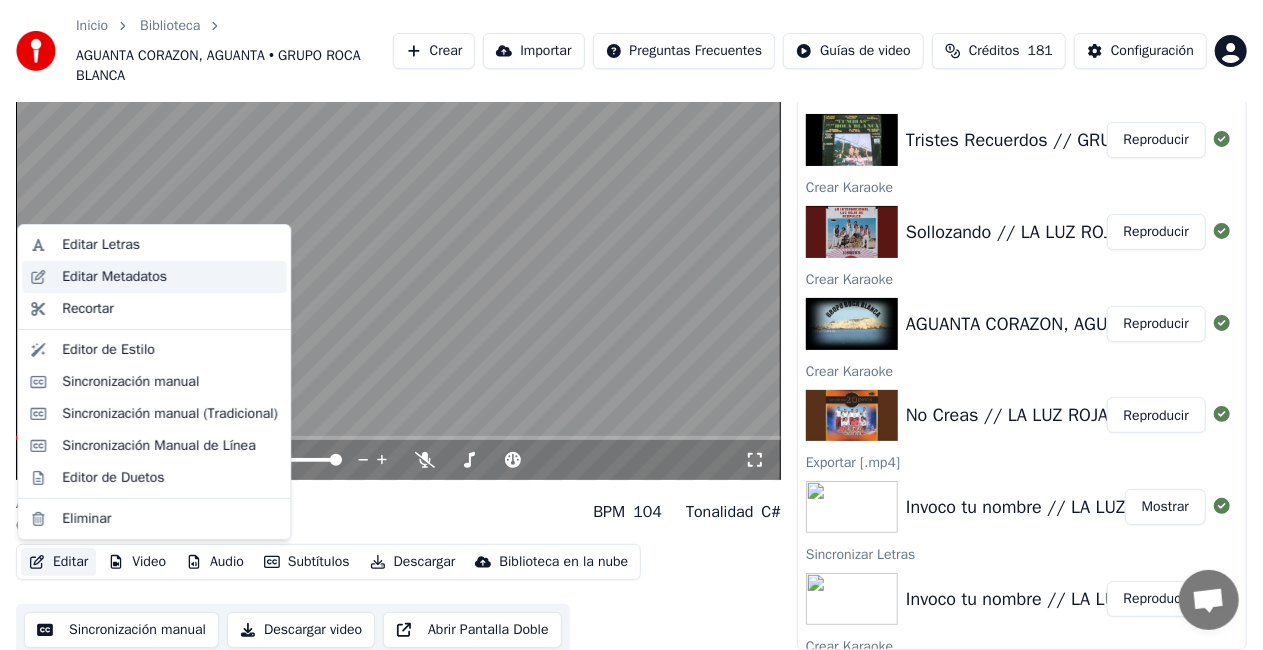 click on "Editar Metadatos" at bounding box center (114, 277) 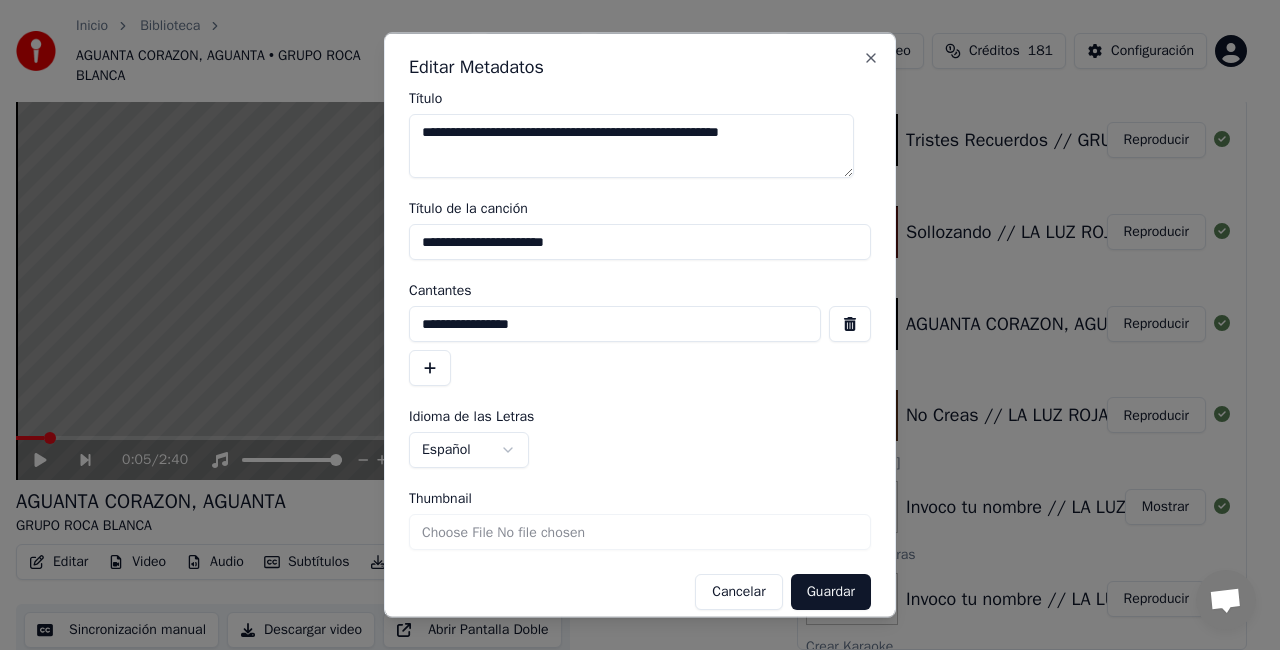 click on "**********" at bounding box center [640, 242] 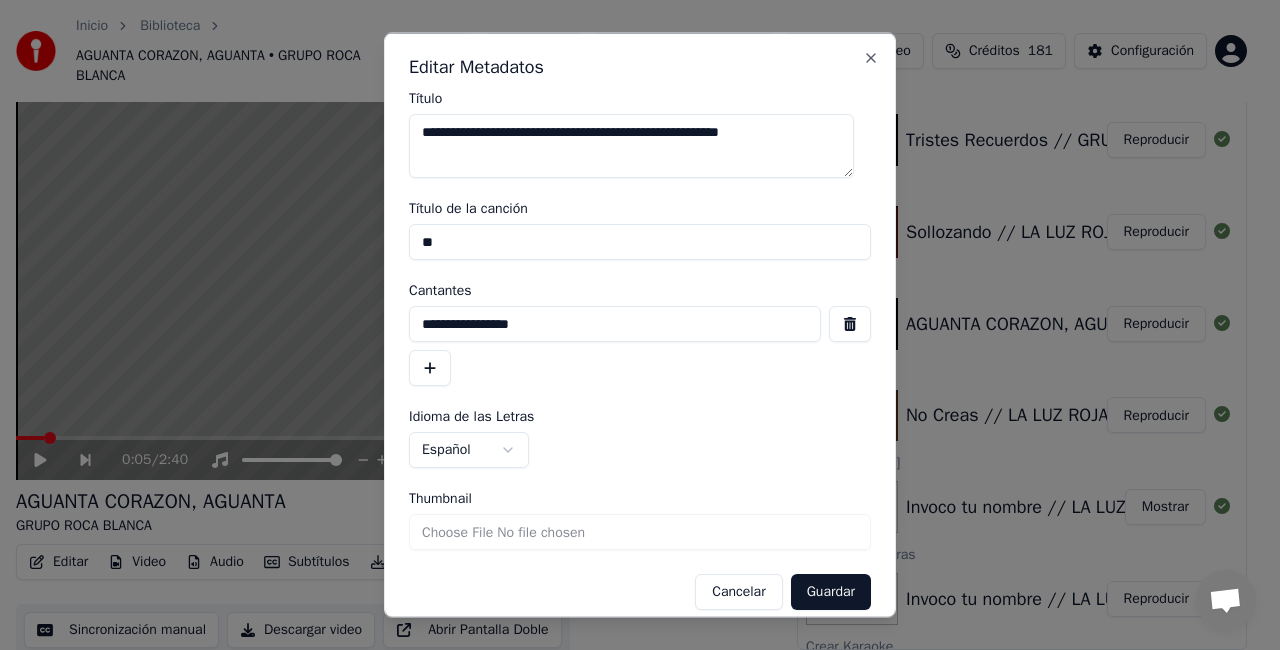 type on "*" 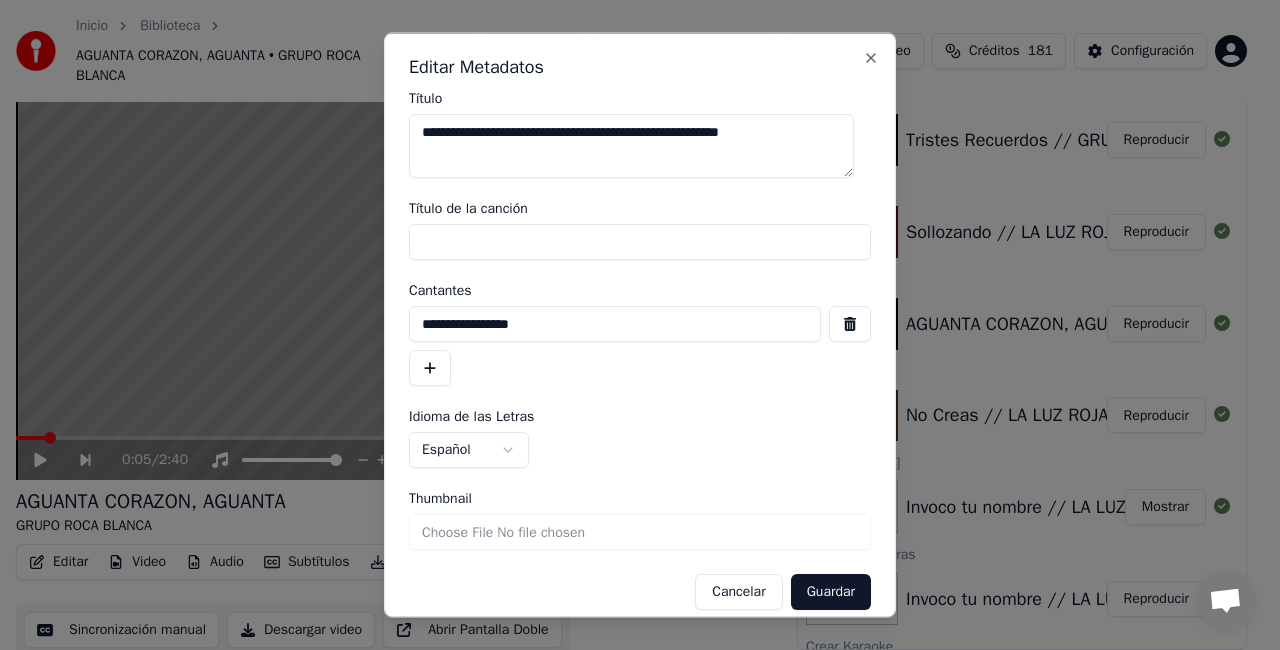 type 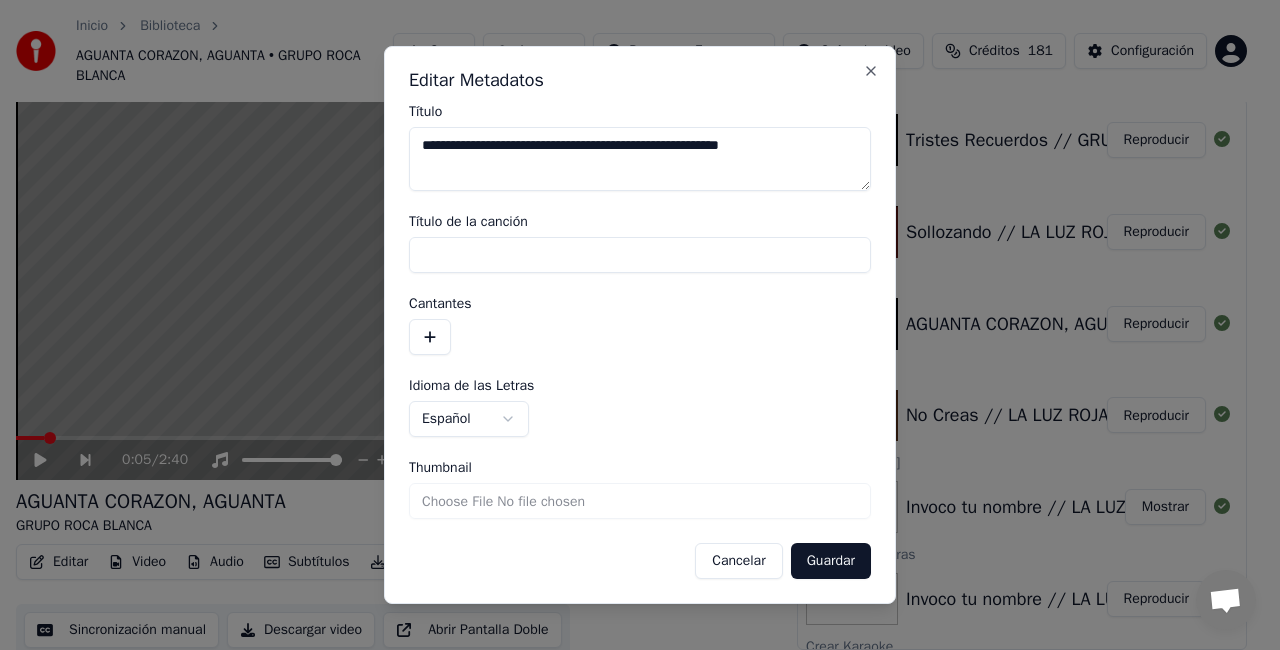 click on "Thumbnail" at bounding box center [640, 501] 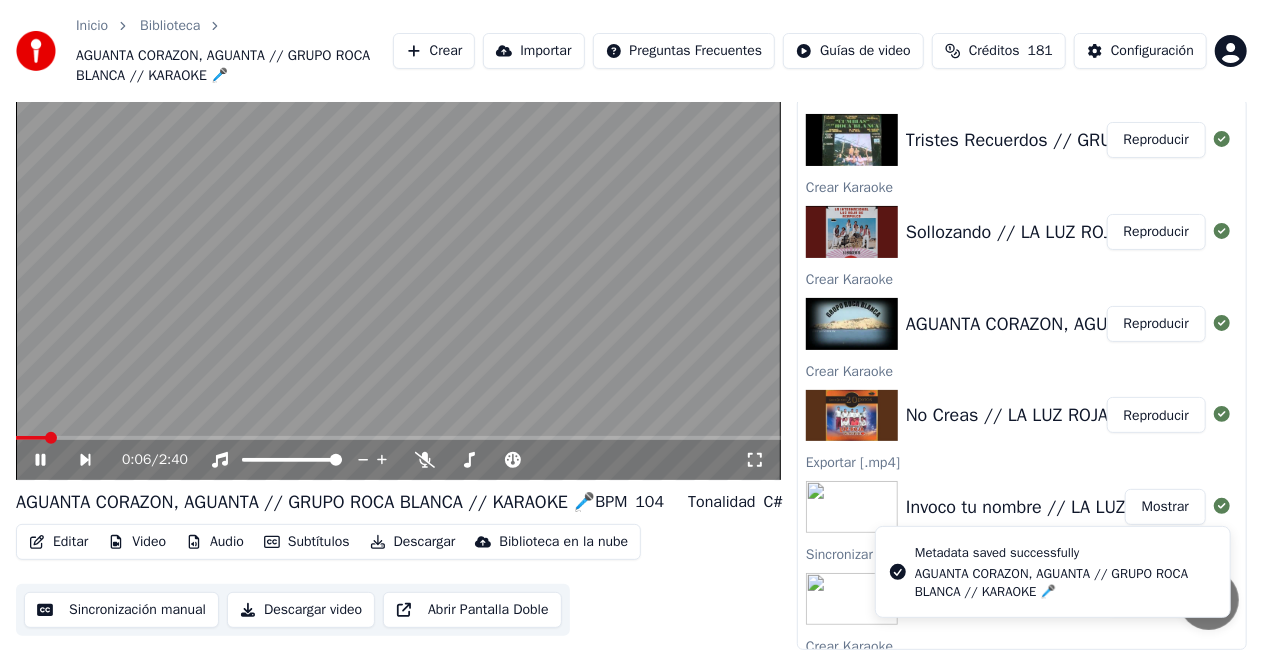 click at bounding box center (398, 265) 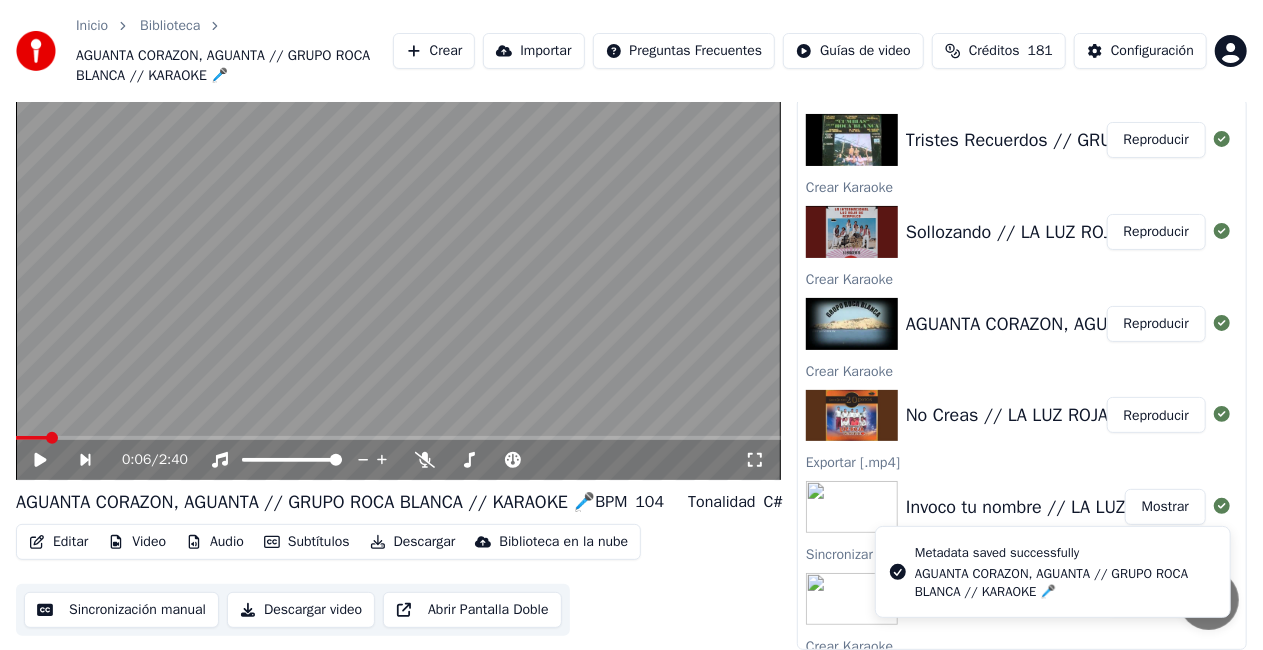 click on "Editar" at bounding box center (58, 542) 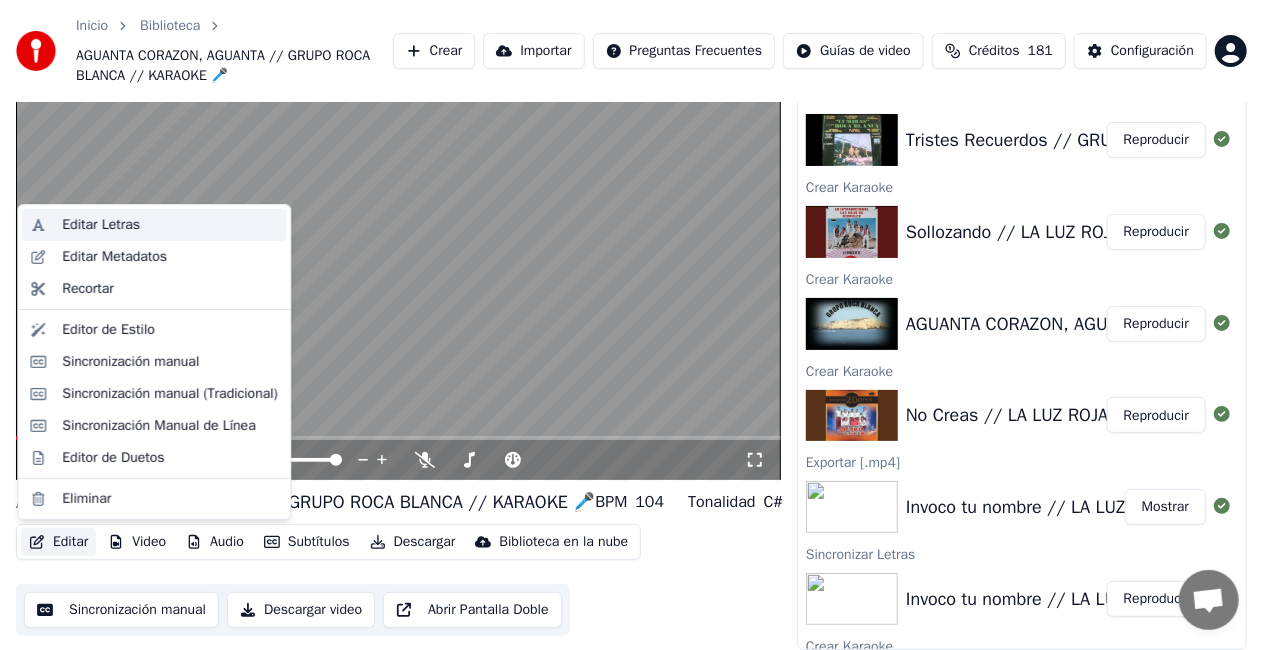 click on "Editar Letras" at bounding box center (101, 225) 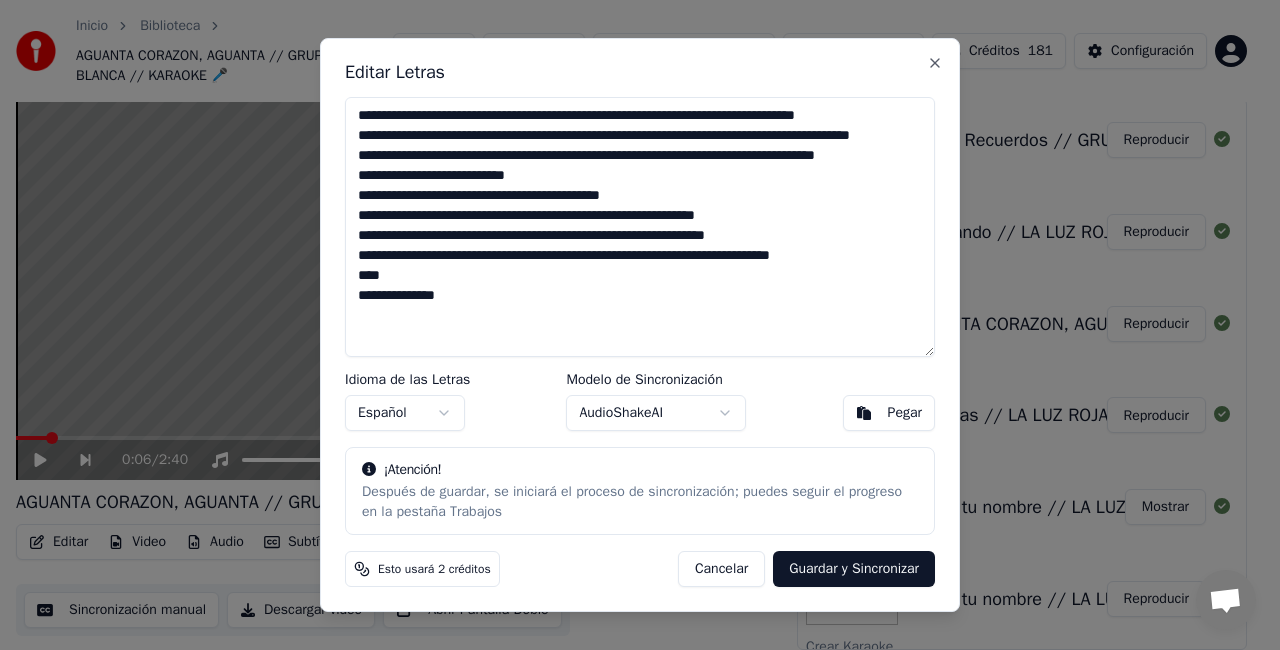 click on "**********" at bounding box center (640, 227) 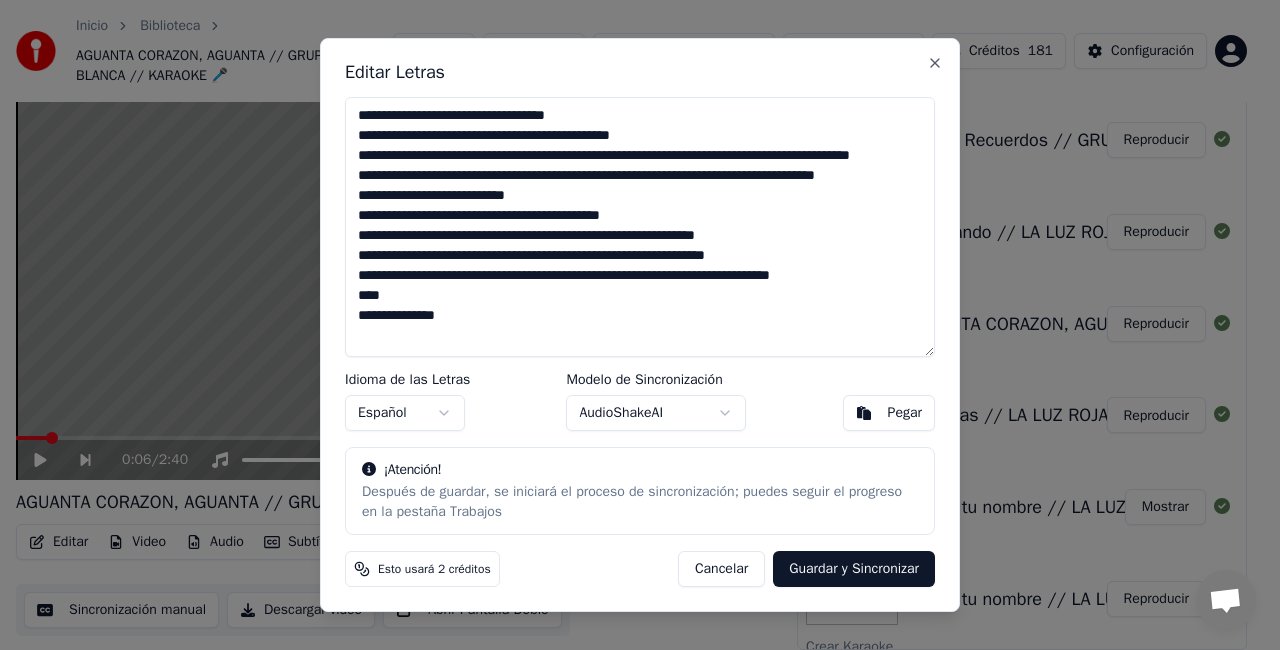 click on "**********" at bounding box center (640, 227) 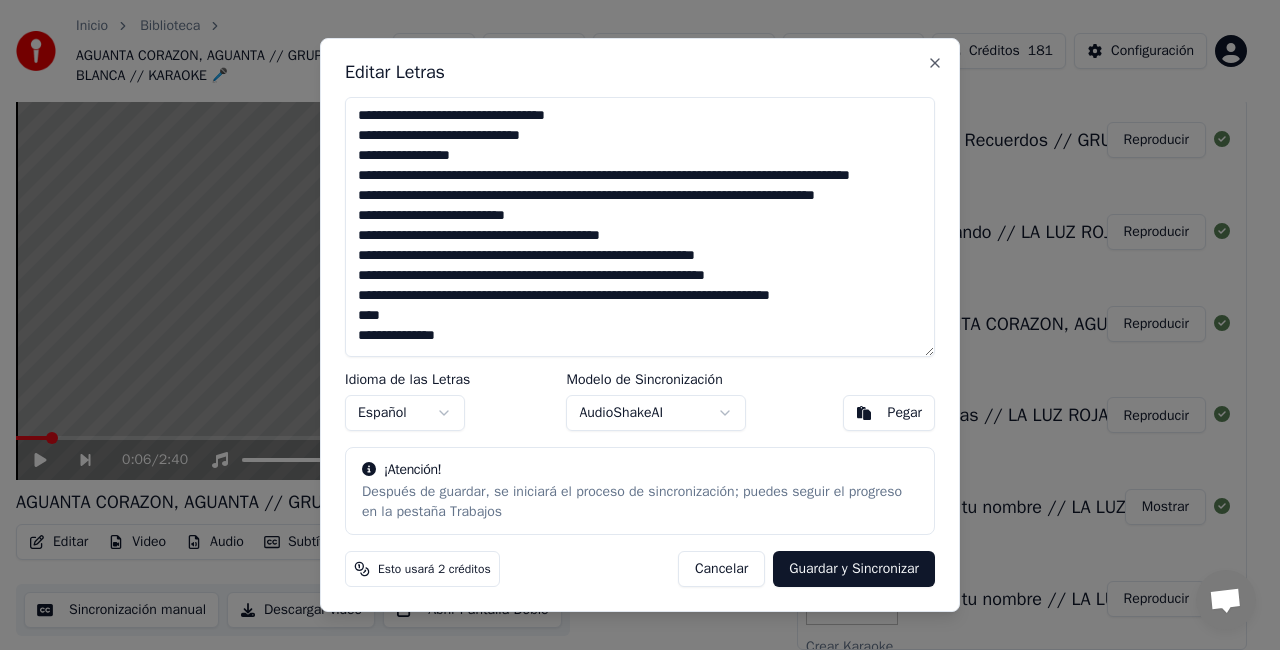 click on "**********" at bounding box center (640, 227) 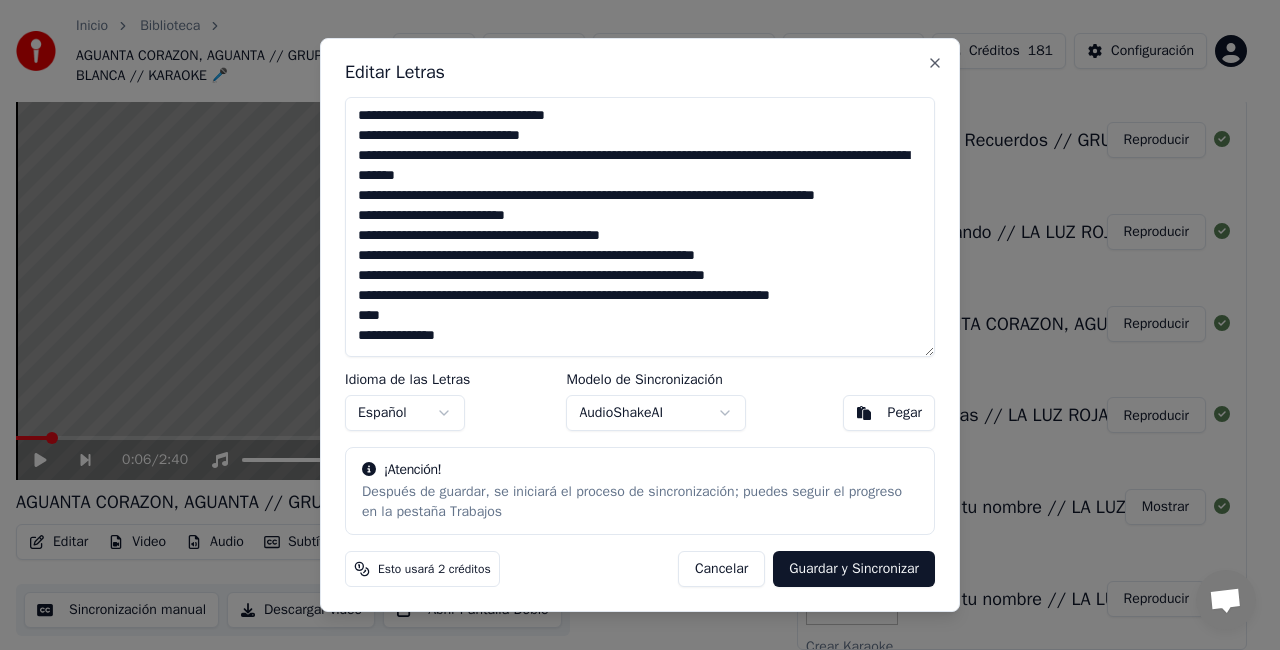 click on "**********" at bounding box center (640, 227) 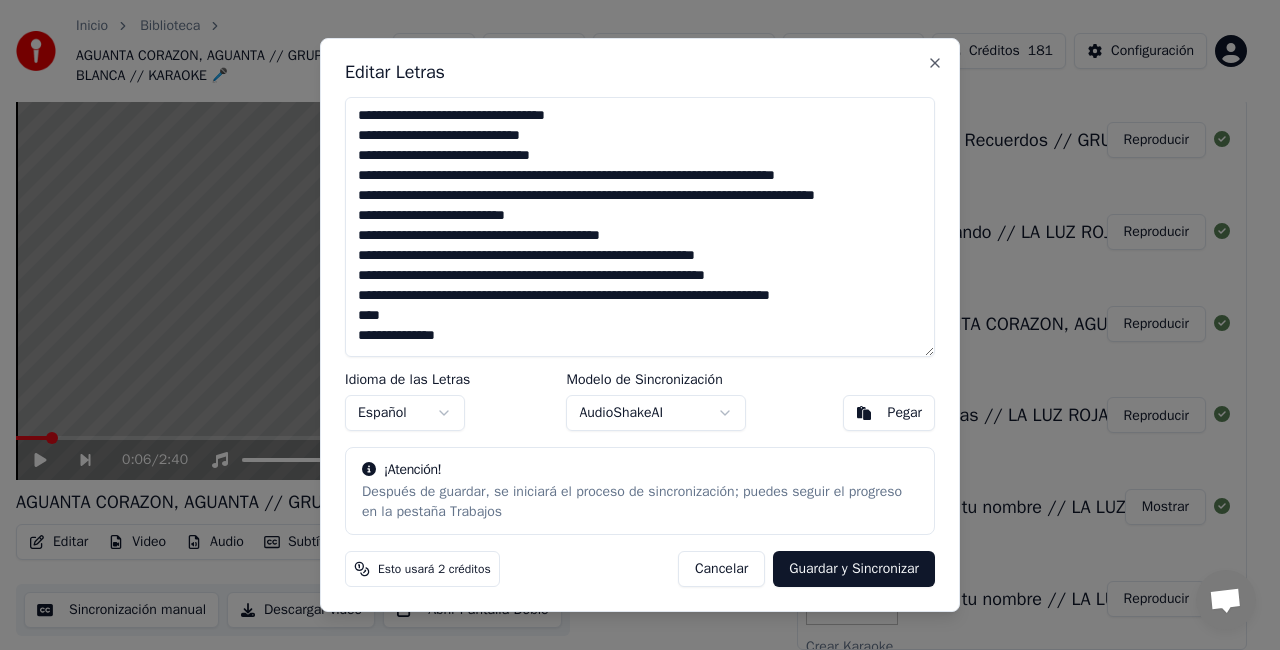 click on "**********" at bounding box center [640, 227] 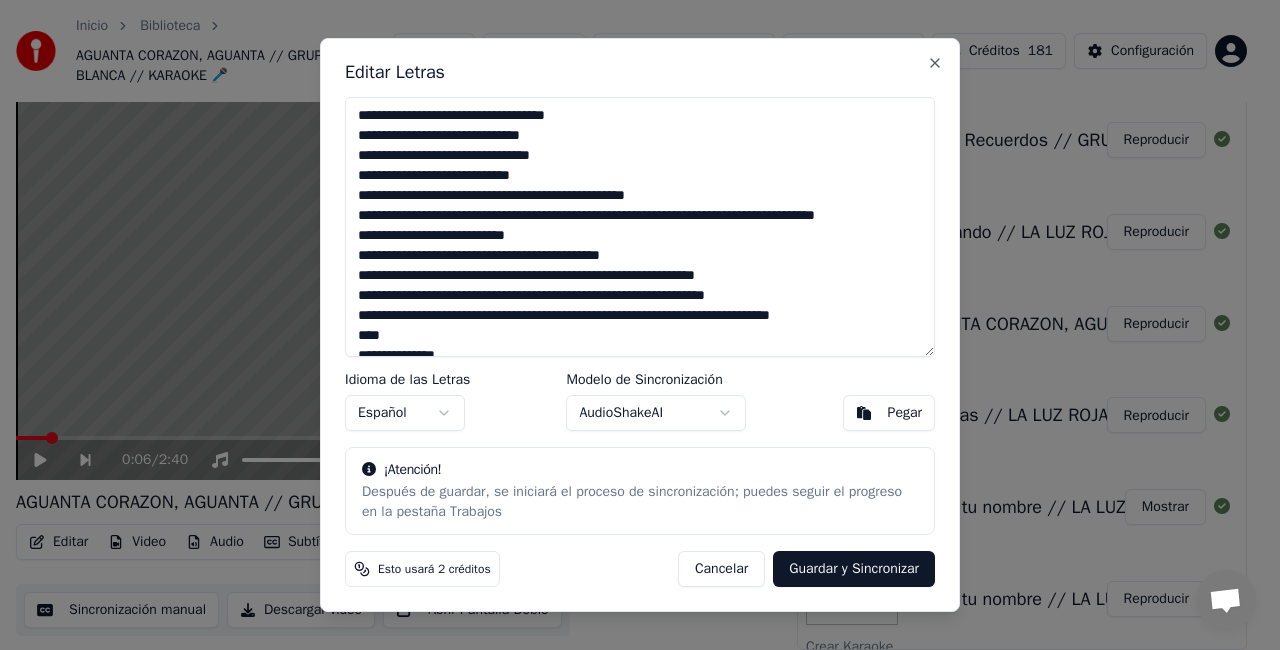 click on "**********" at bounding box center [640, 227] 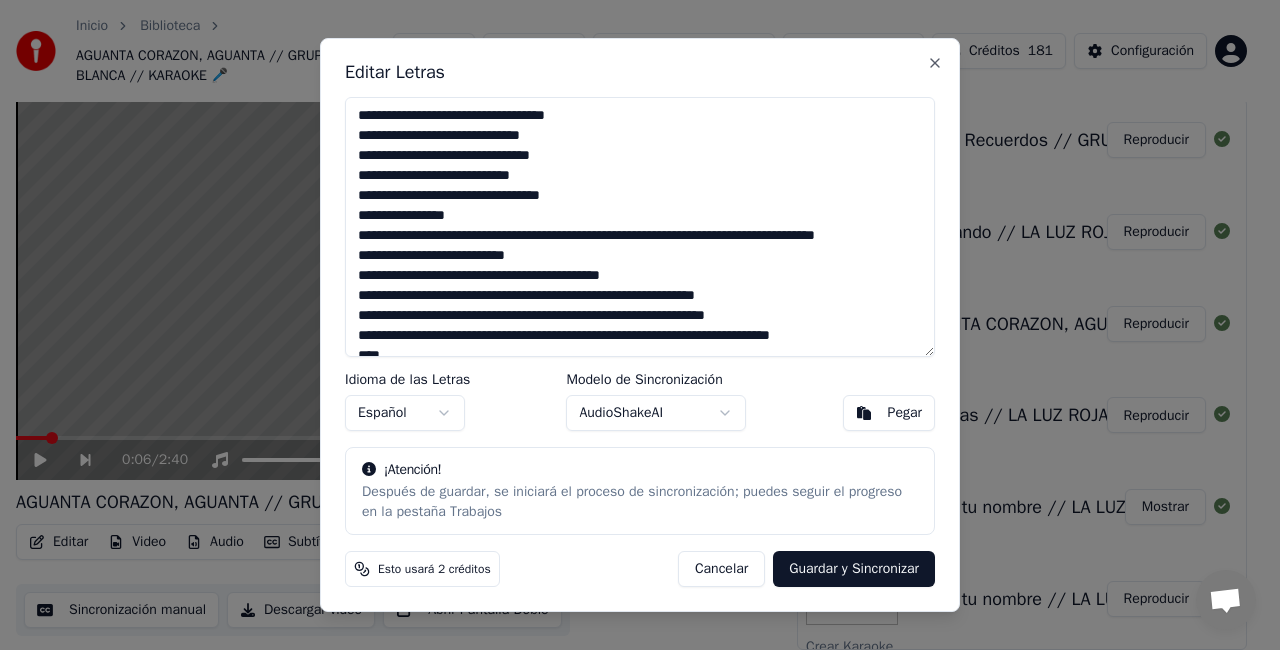 click on "**********" at bounding box center [640, 227] 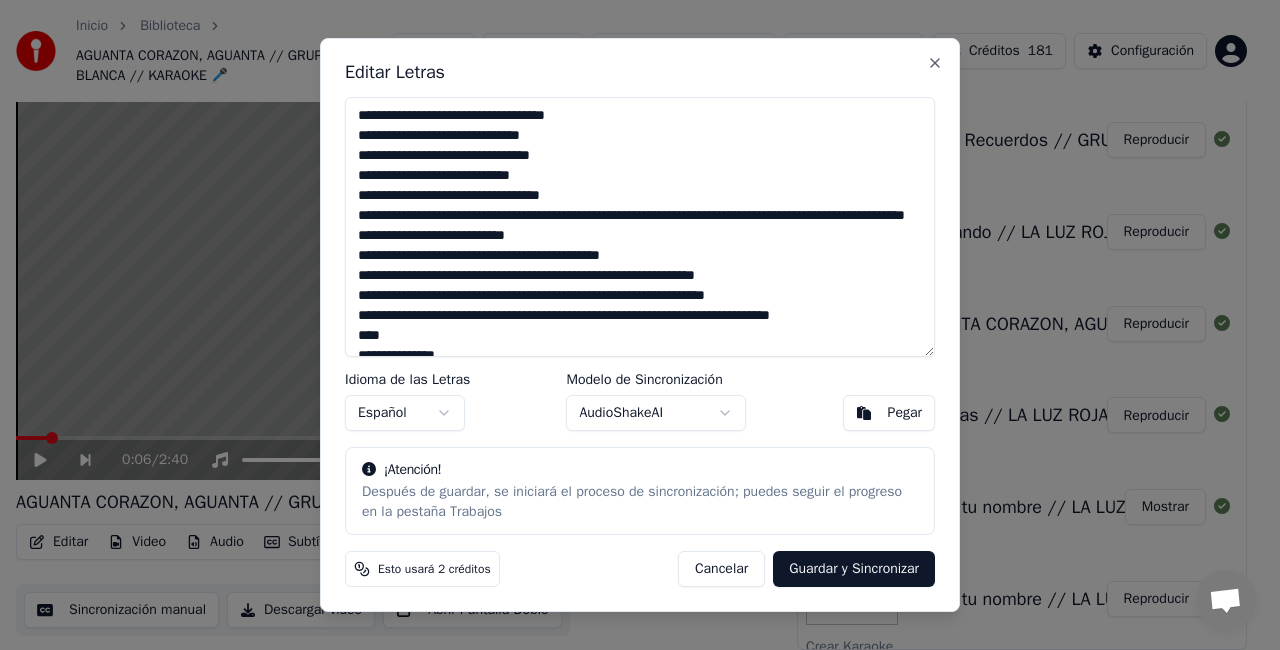 click on "**********" at bounding box center [640, 227] 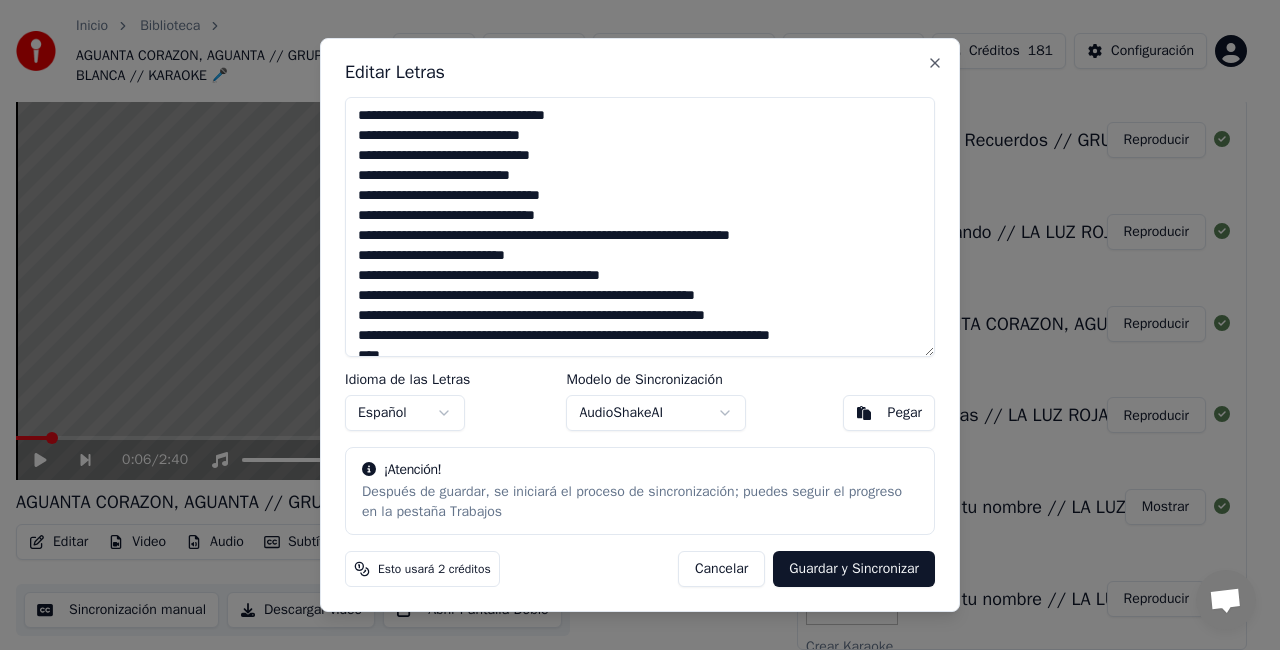 click on "**********" at bounding box center [640, 227] 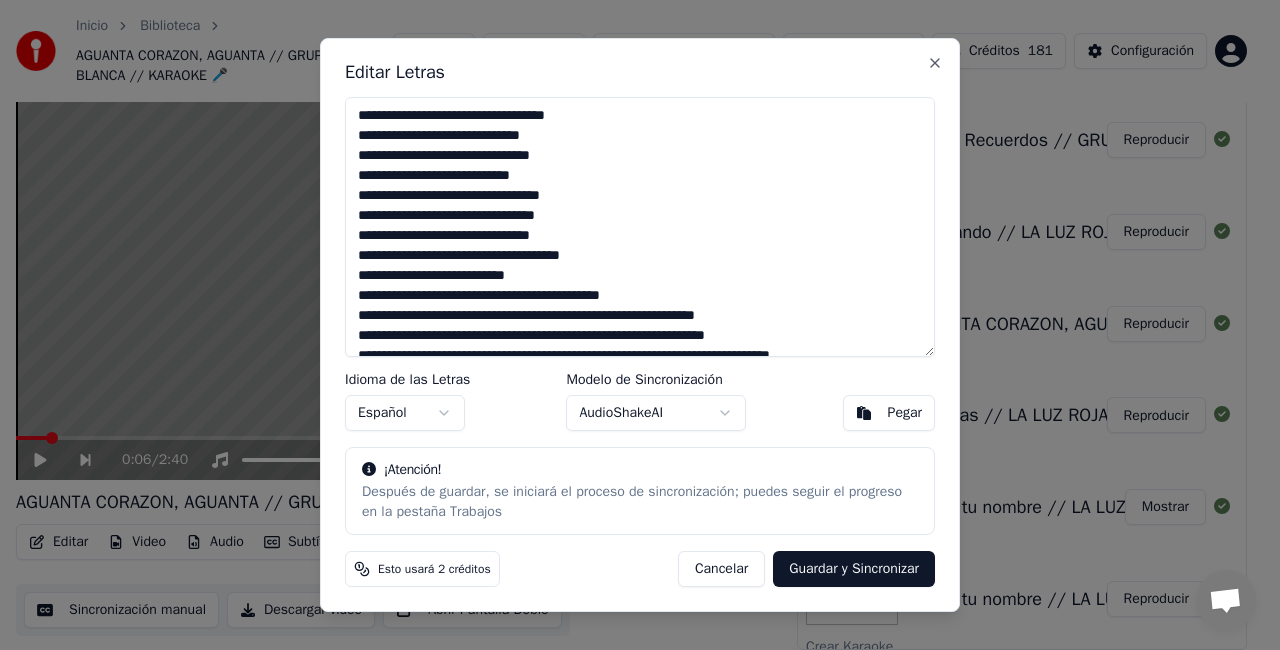 click on "**********" at bounding box center [640, 227] 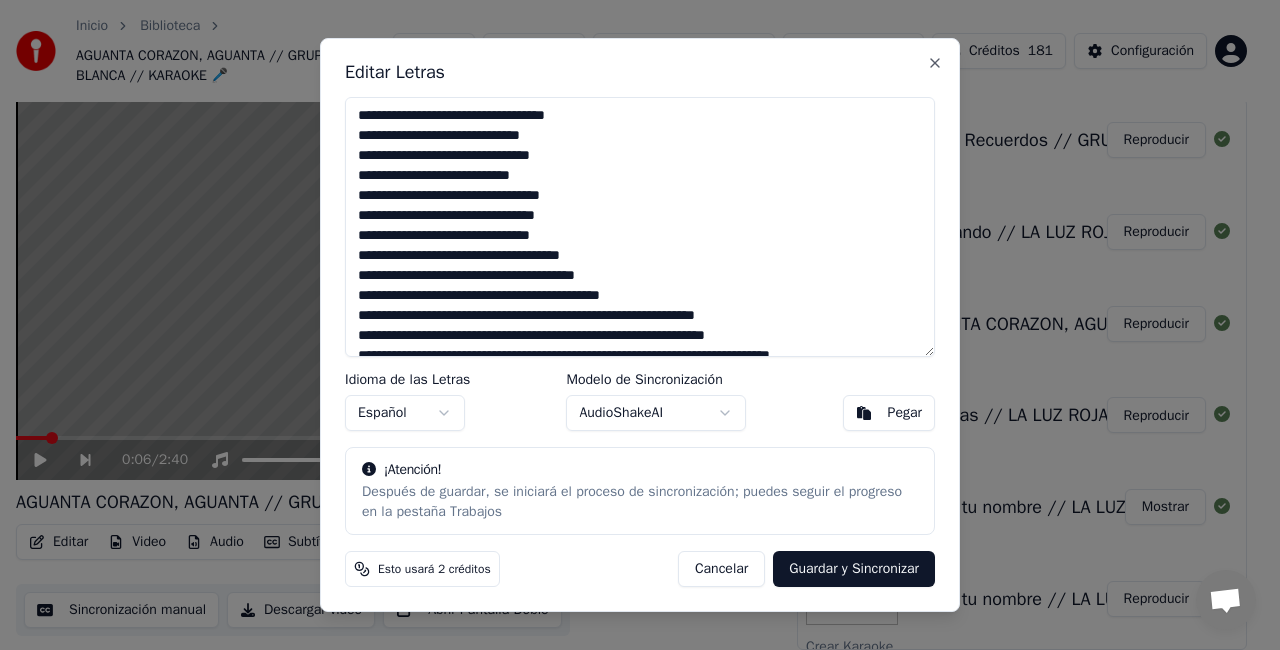 click on "**********" at bounding box center [640, 227] 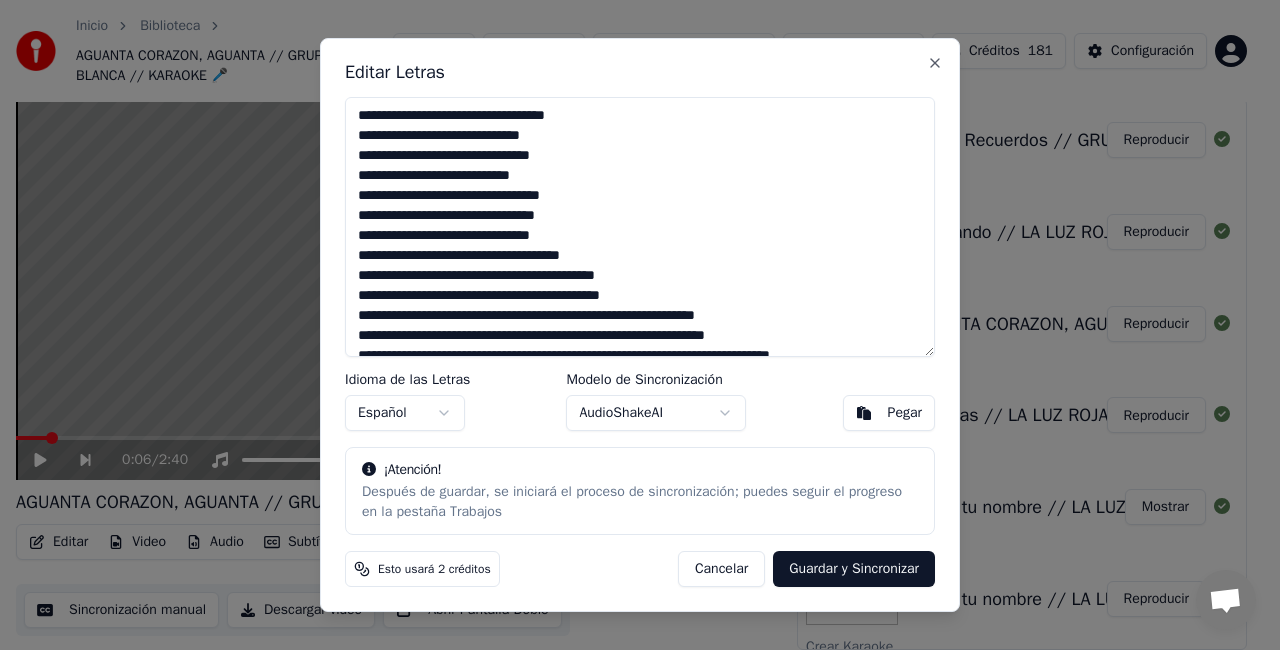 click on "**********" at bounding box center (640, 227) 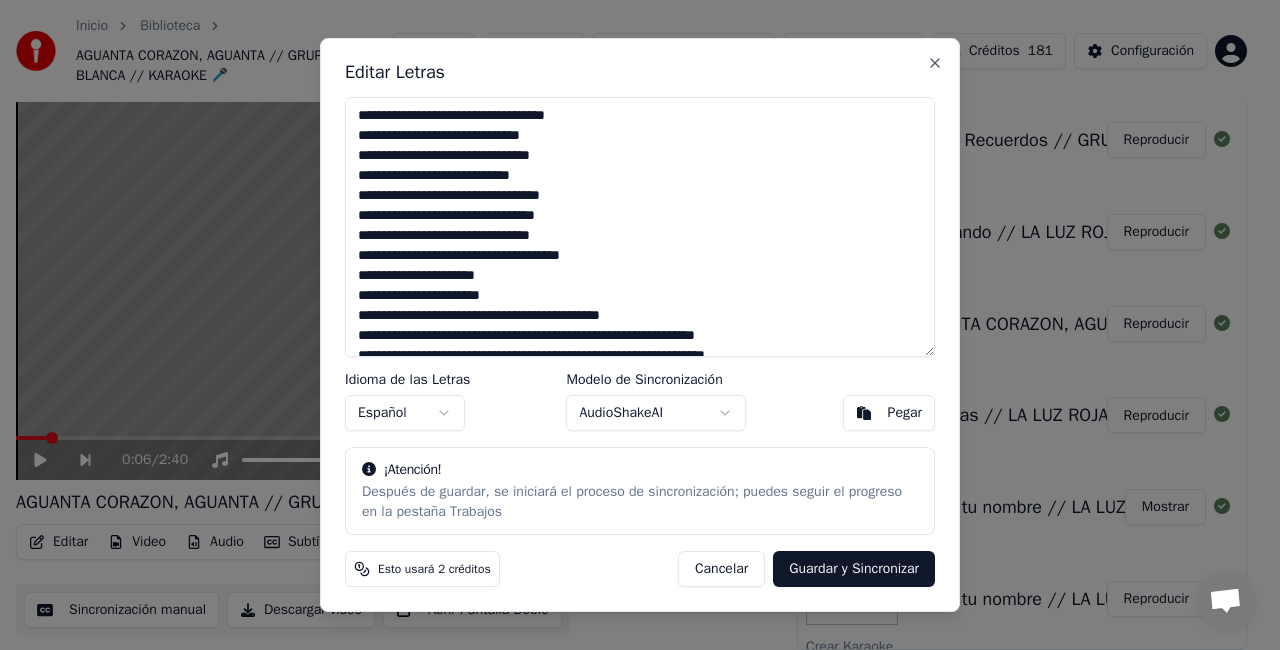 click on "**********" at bounding box center [640, 227] 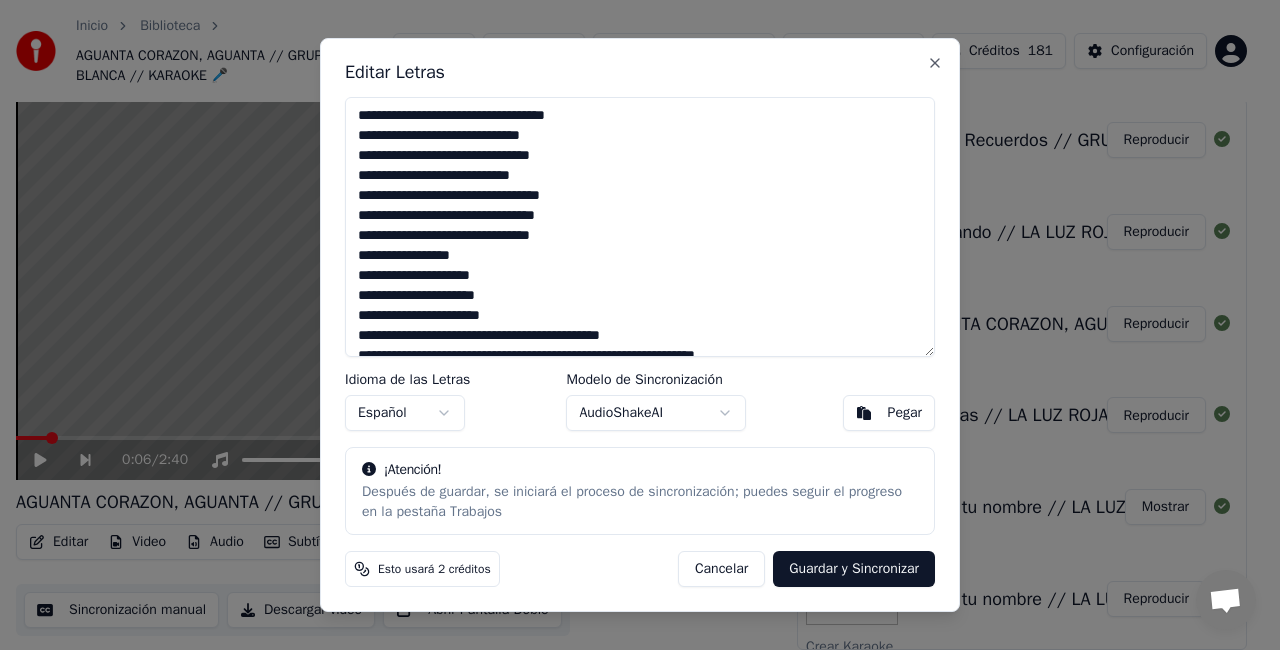 scroll, scrollTop: 97, scrollLeft: 0, axis: vertical 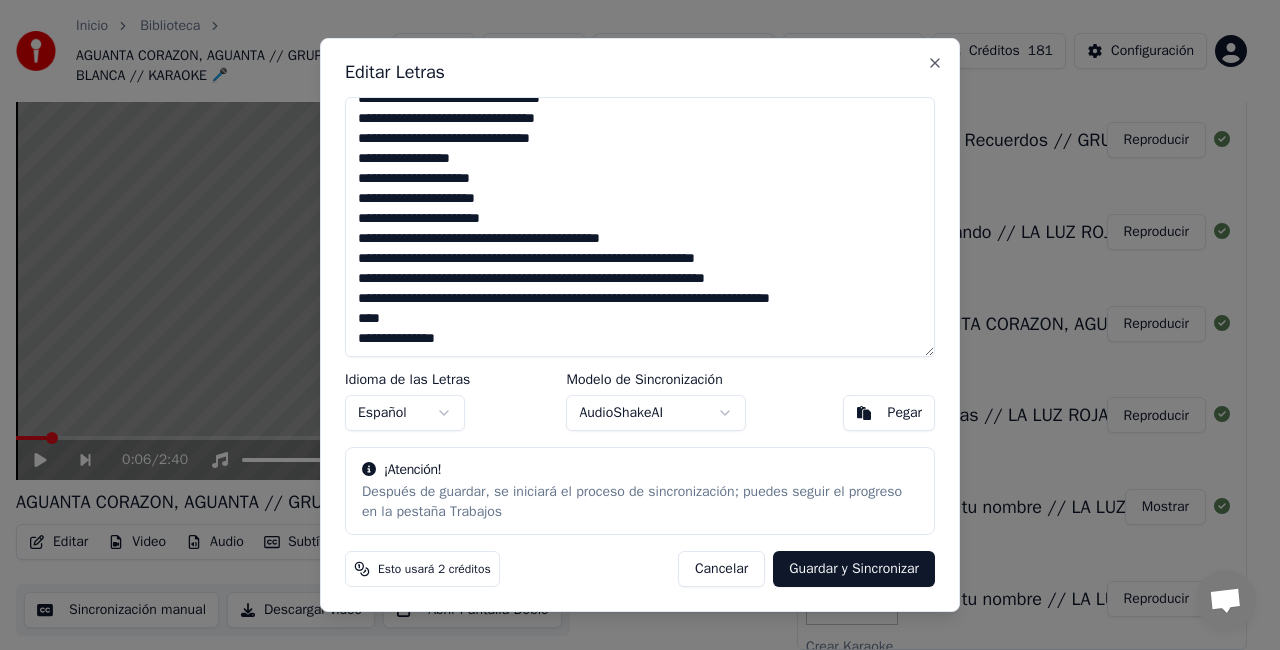 click on "**********" at bounding box center (640, 227) 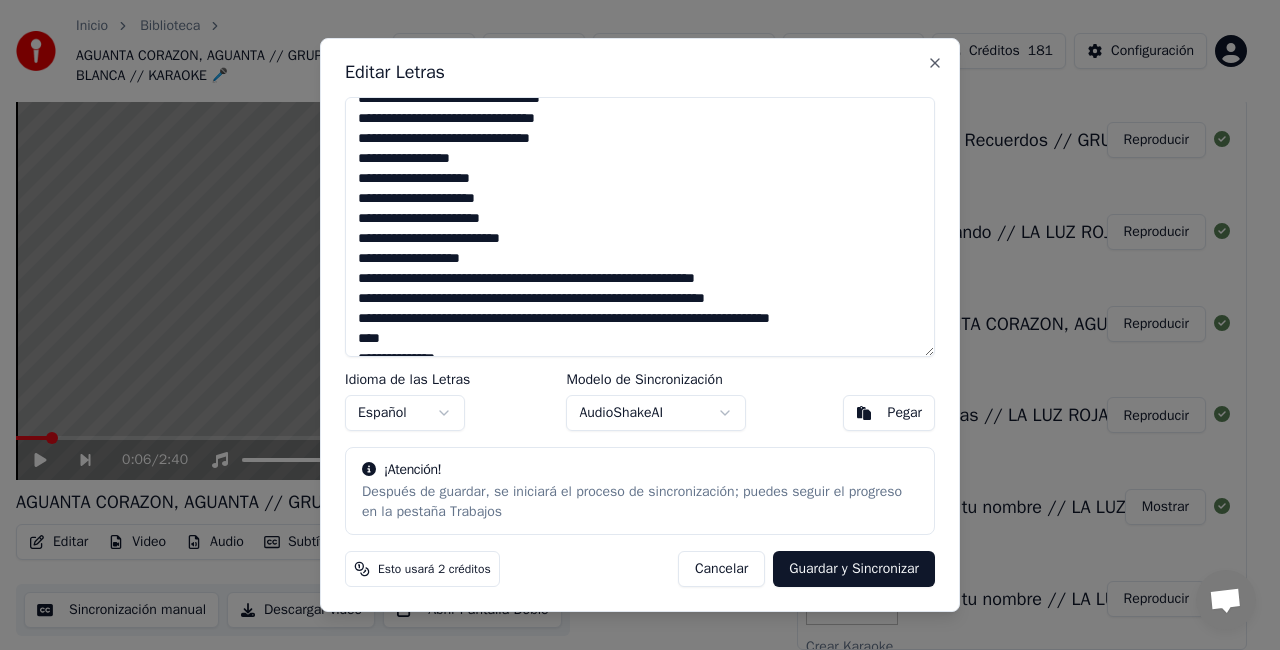 click on "**********" at bounding box center (640, 227) 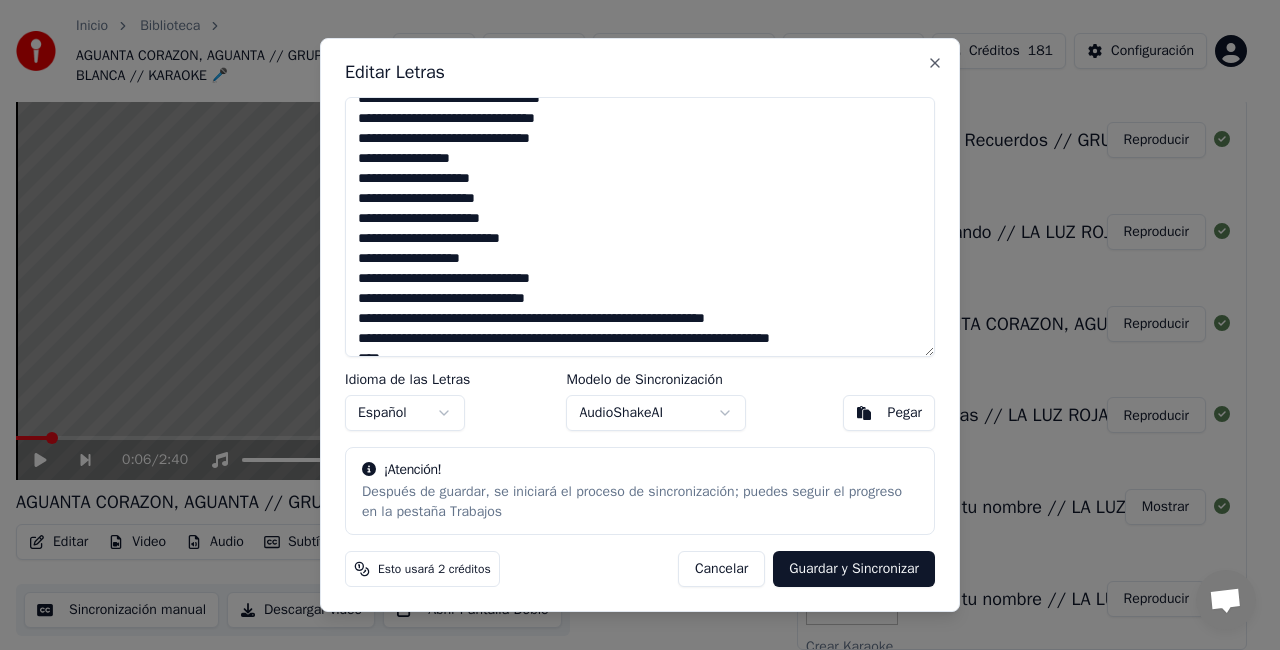 click on "**********" at bounding box center [640, 227] 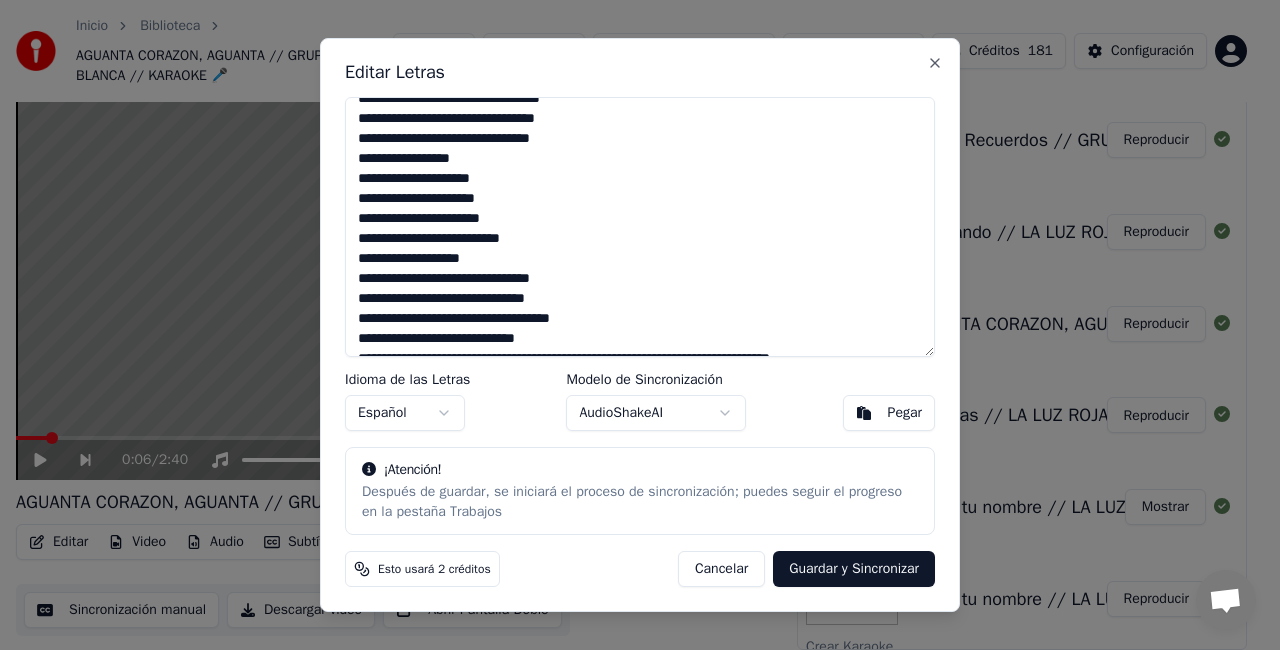 scroll, scrollTop: 157, scrollLeft: 0, axis: vertical 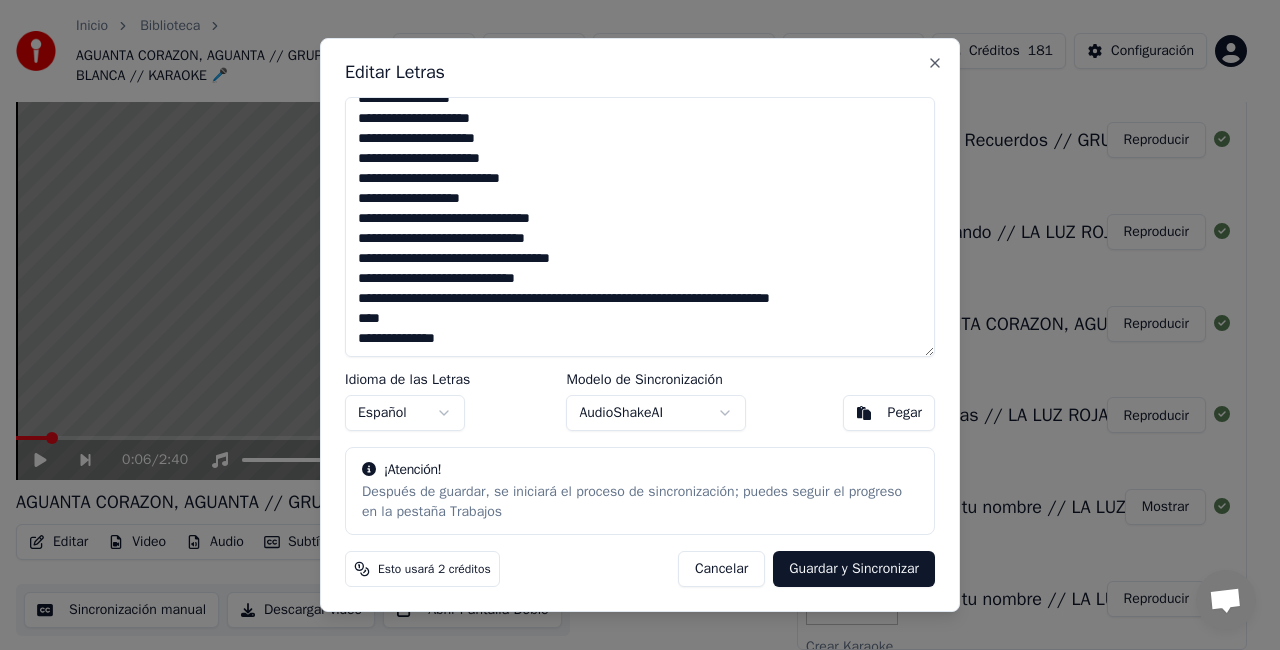 type on "**********" 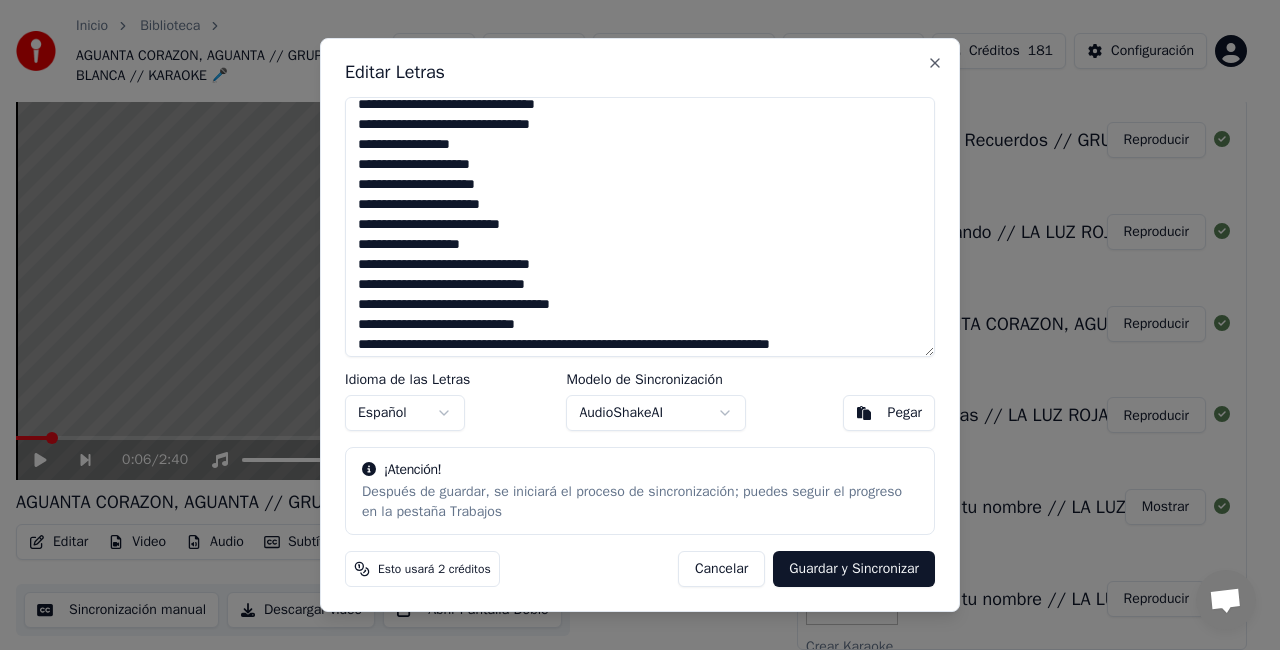 scroll, scrollTop: 0, scrollLeft: 0, axis: both 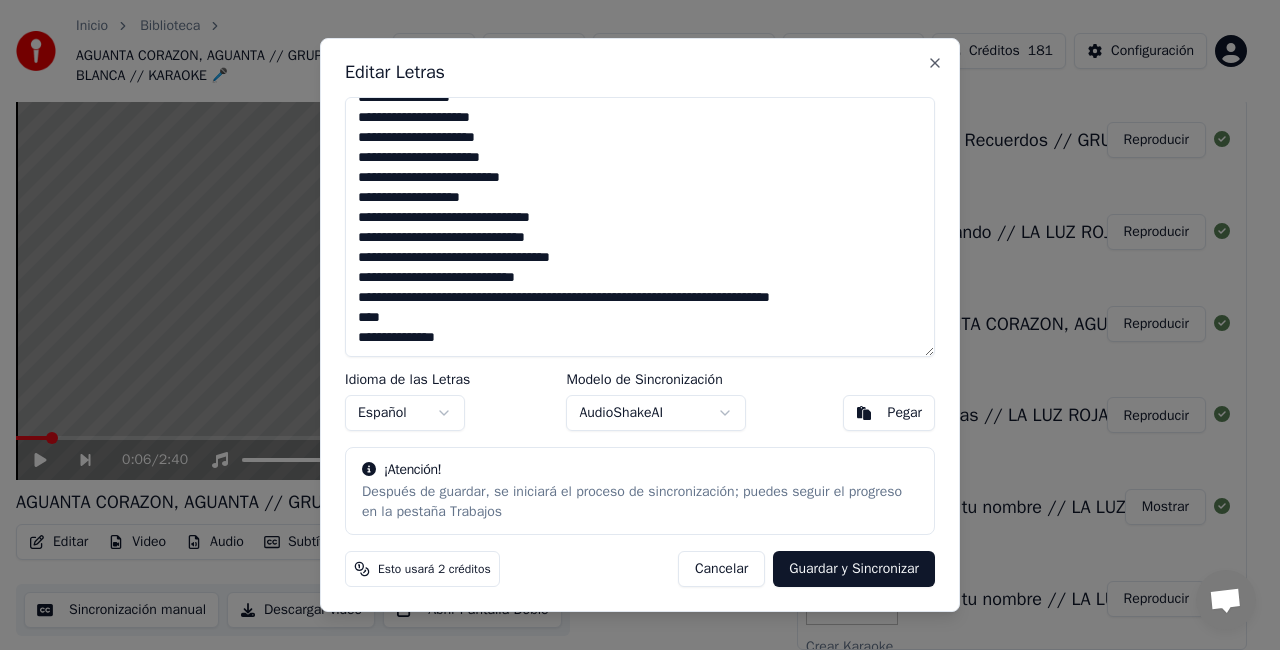 drag, startPoint x: 361, startPoint y: 121, endPoint x: 520, endPoint y: 400, distance: 321.12613 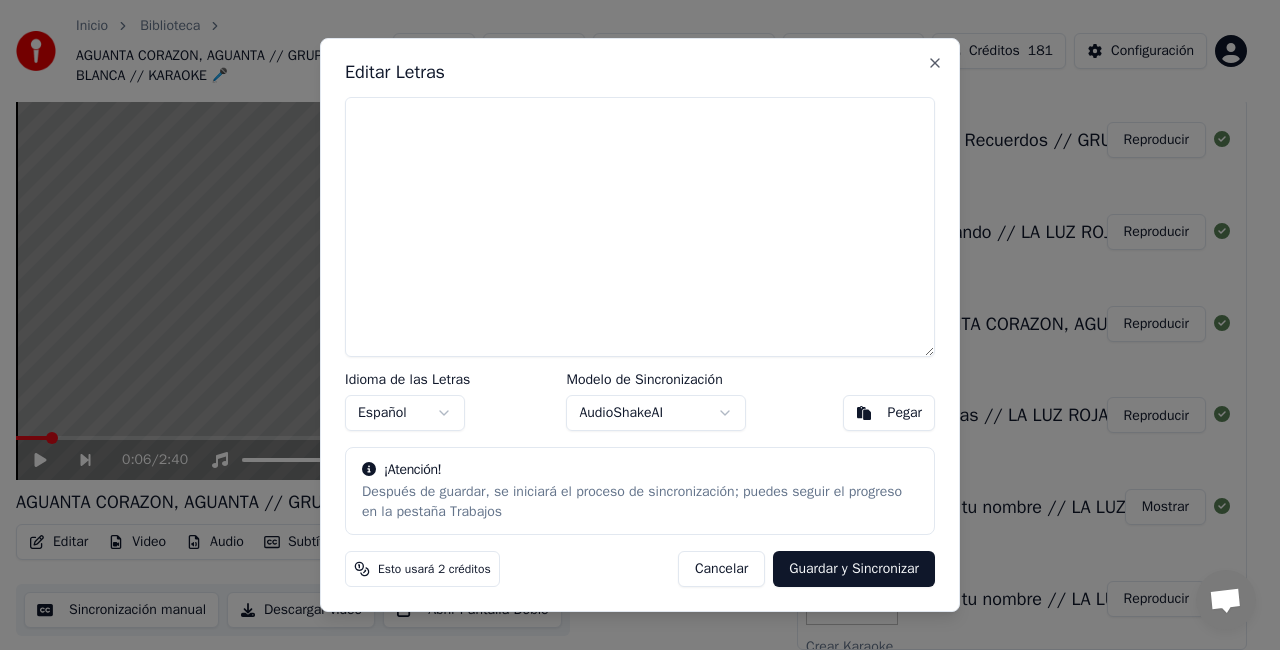 scroll, scrollTop: 0, scrollLeft: 0, axis: both 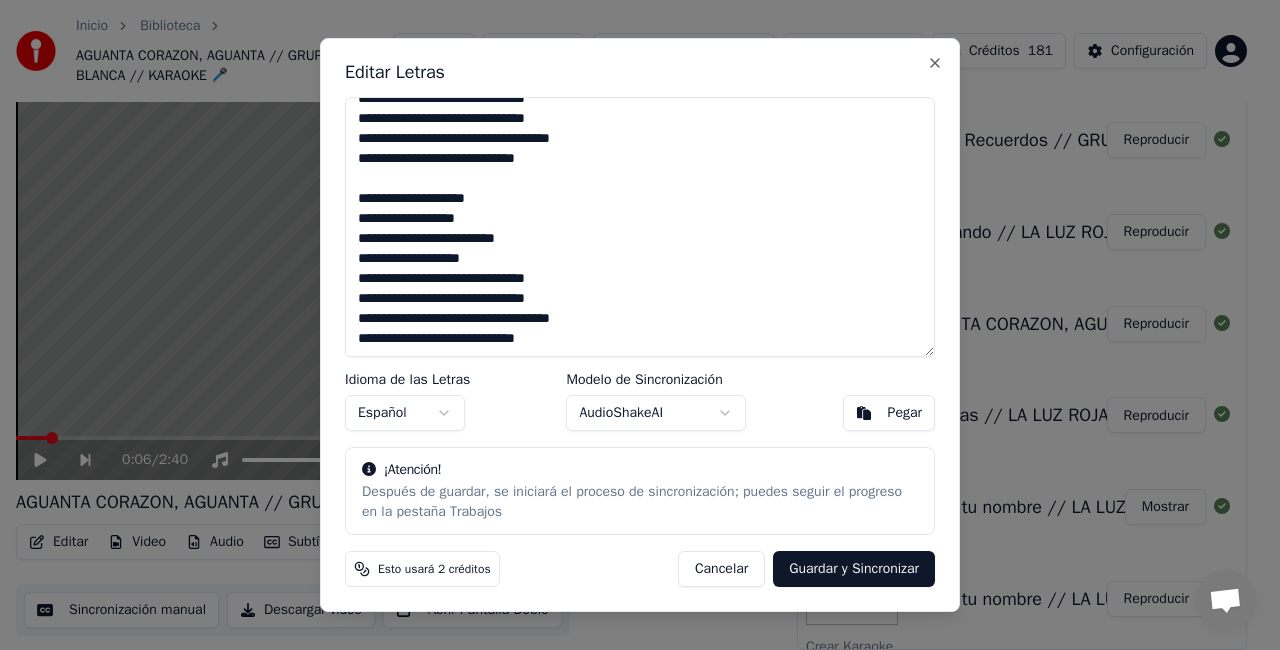 click on "Guardar y Sincronizar" at bounding box center [854, 569] 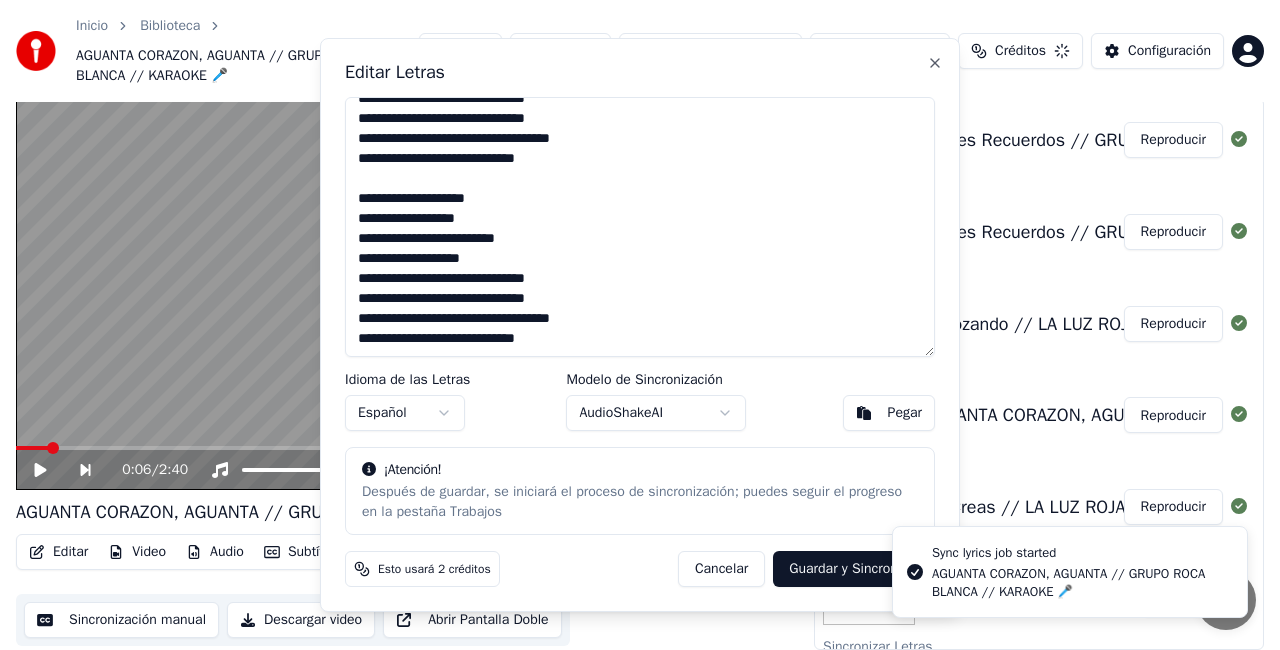 type on "**********" 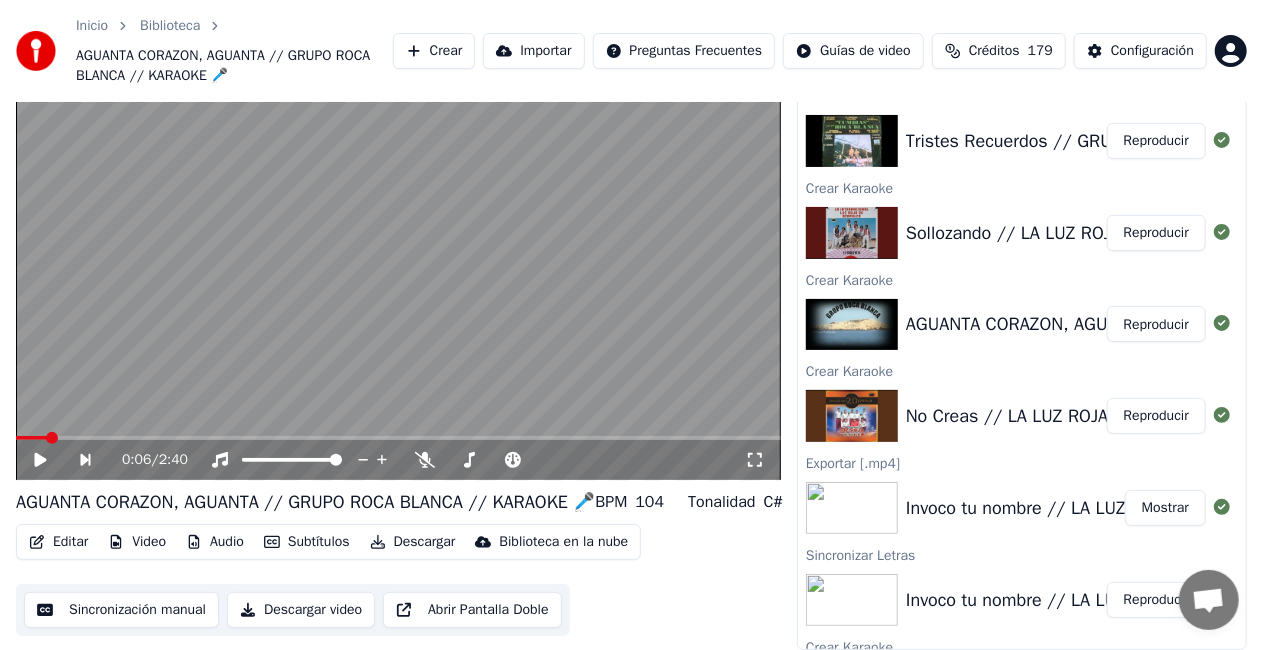 scroll, scrollTop: 0, scrollLeft: 0, axis: both 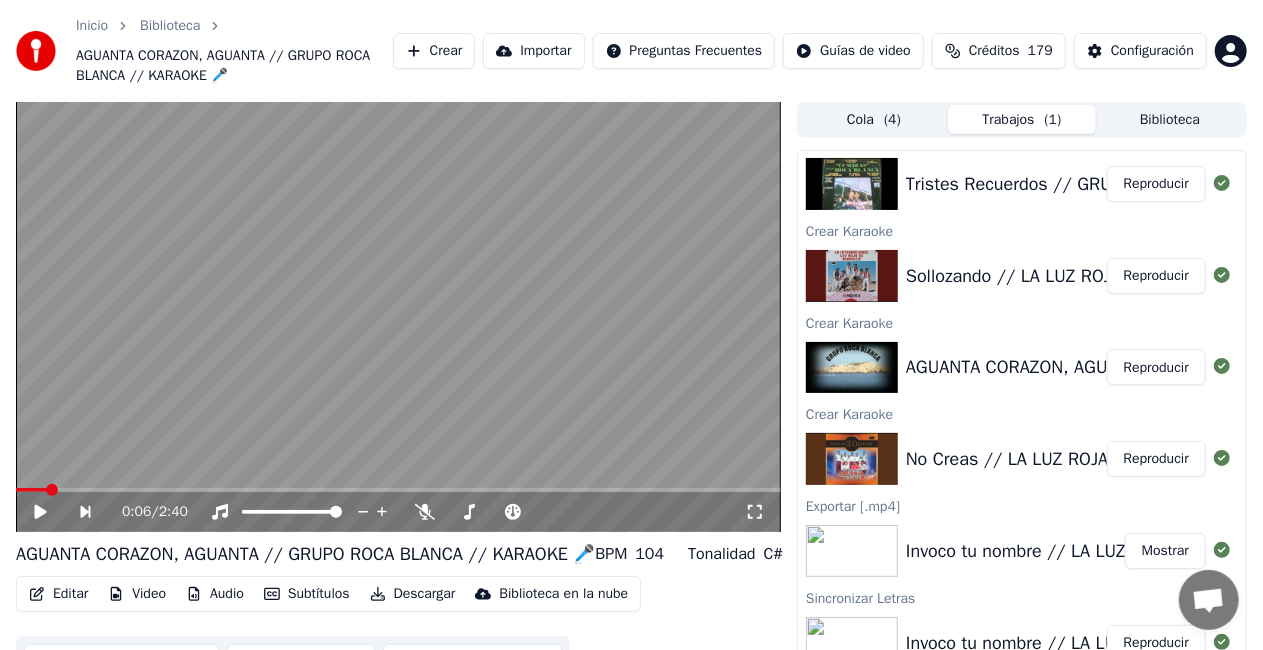 click on "Reproducir" at bounding box center [1156, 276] 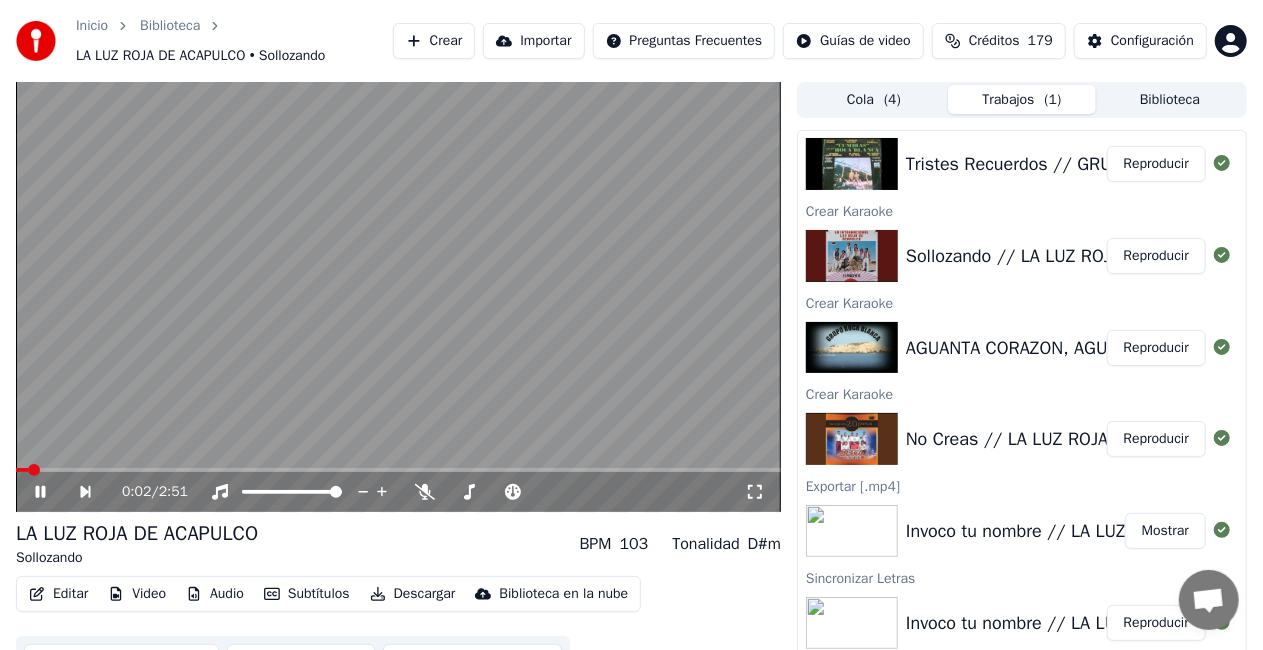 click 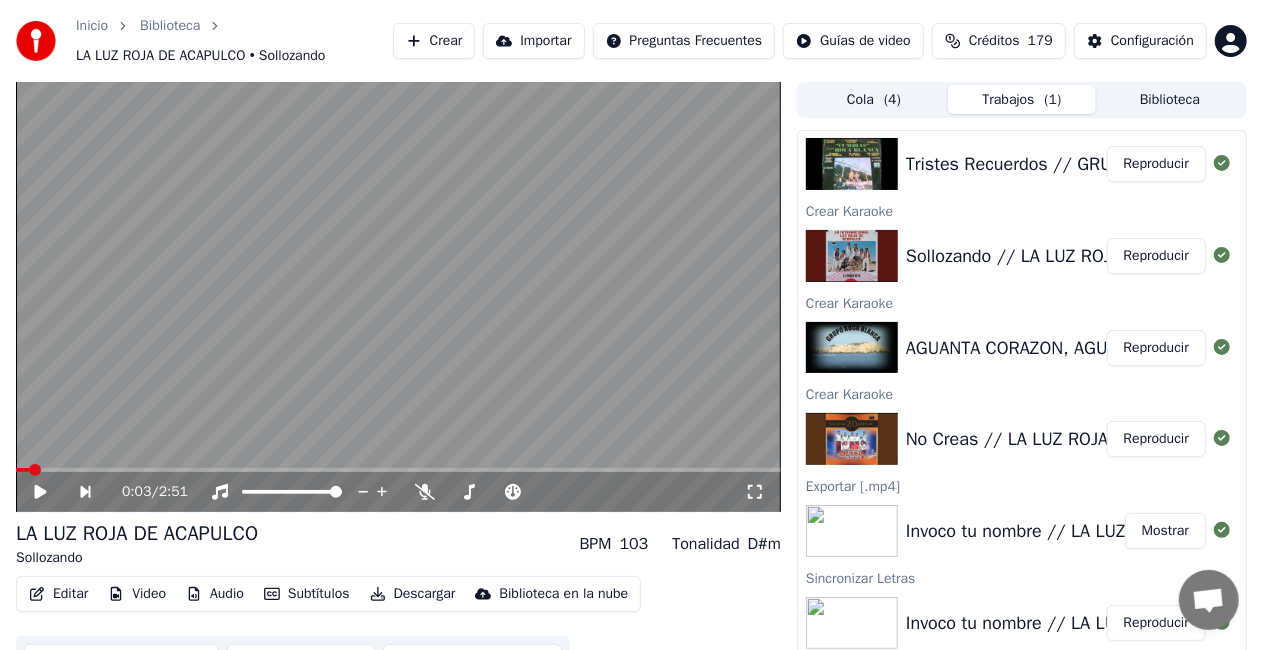 click on "Editar" at bounding box center (58, 594) 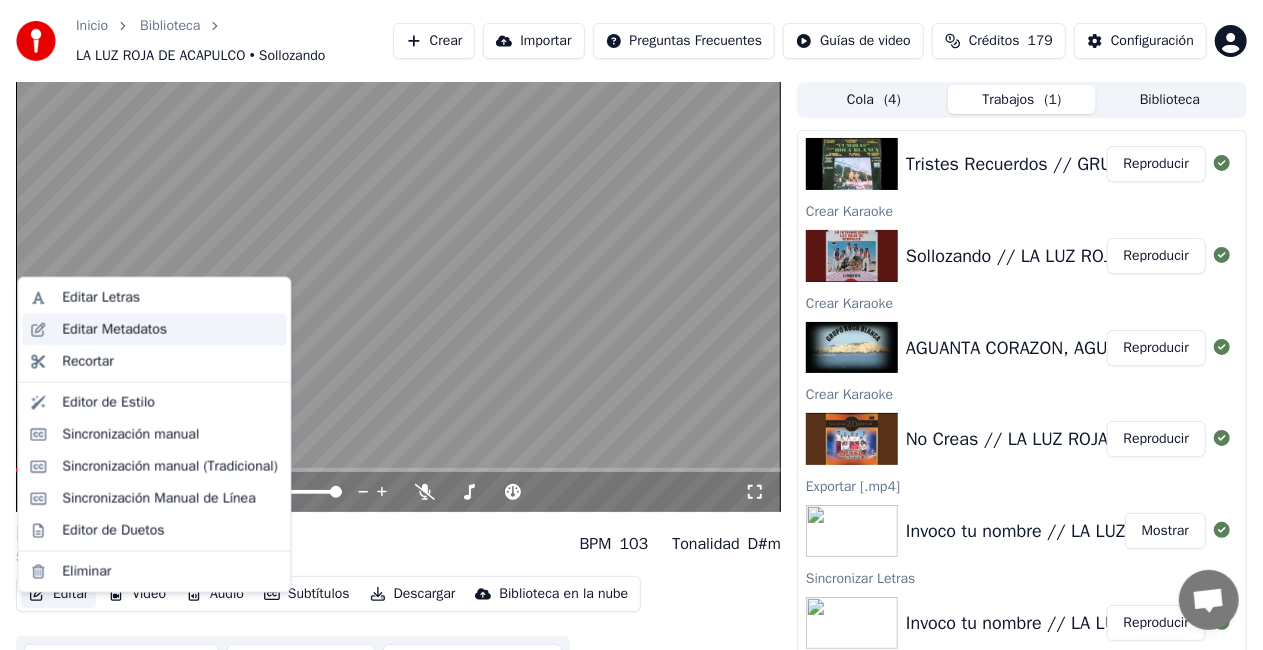 click on "Editar Metadatos" at bounding box center [114, 330] 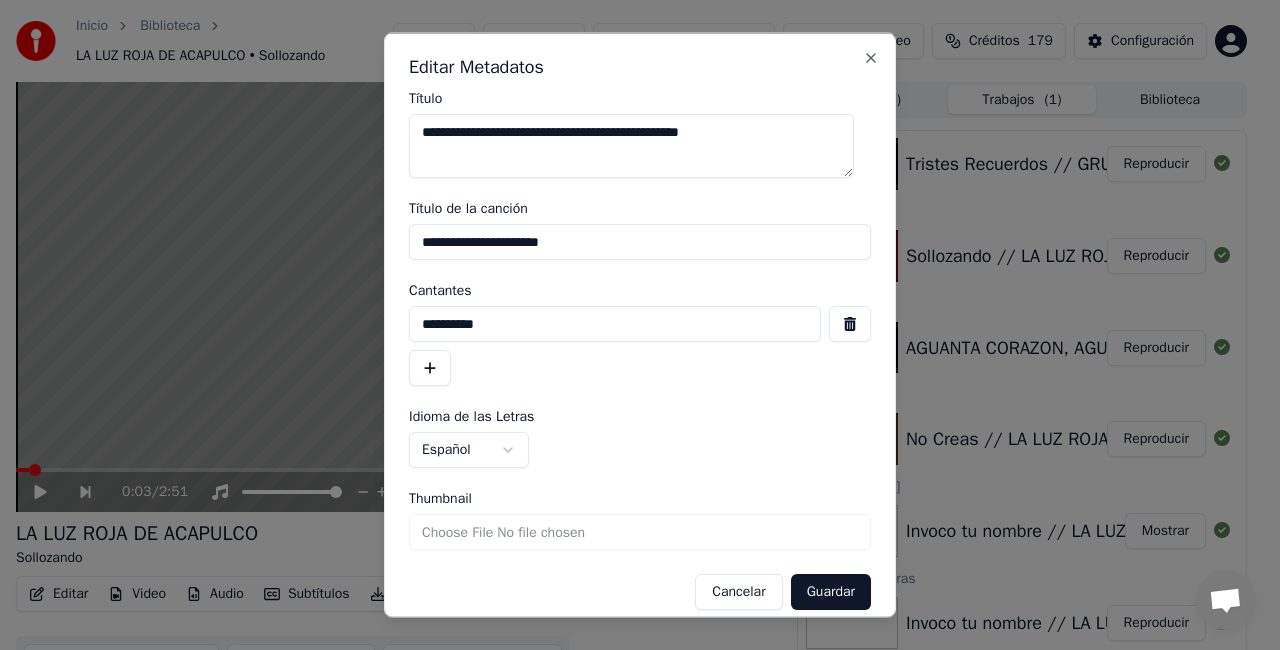 click on "**********" at bounding box center [640, 242] 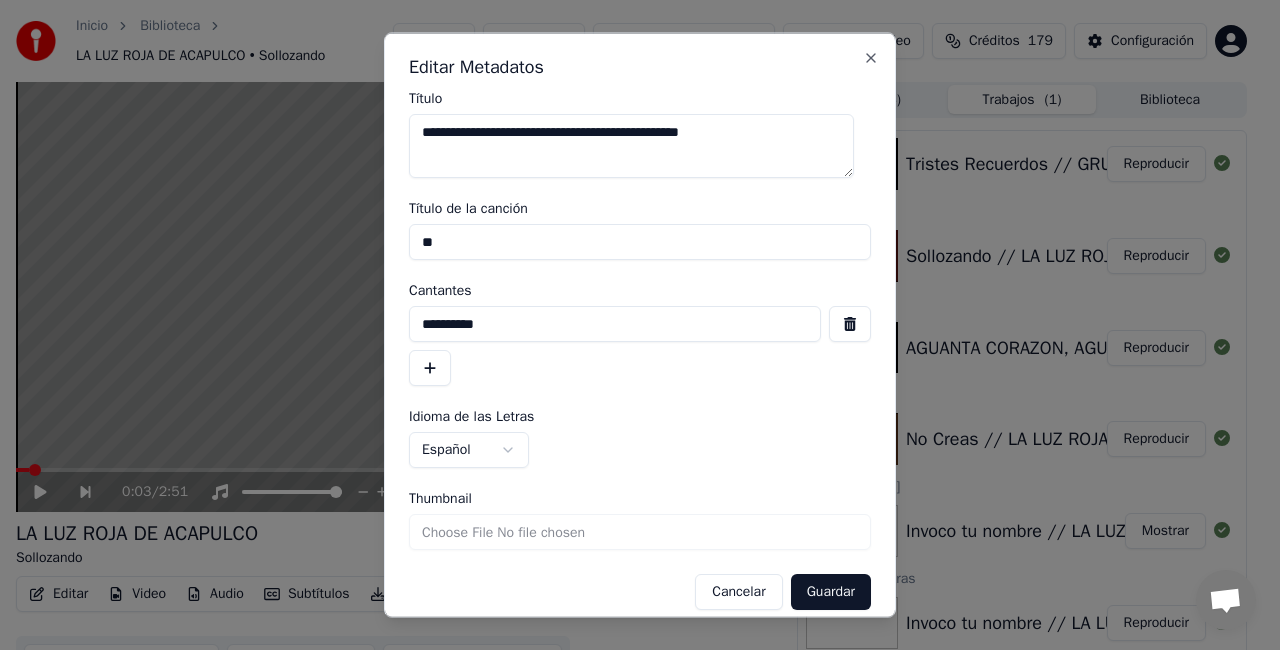 type on "*" 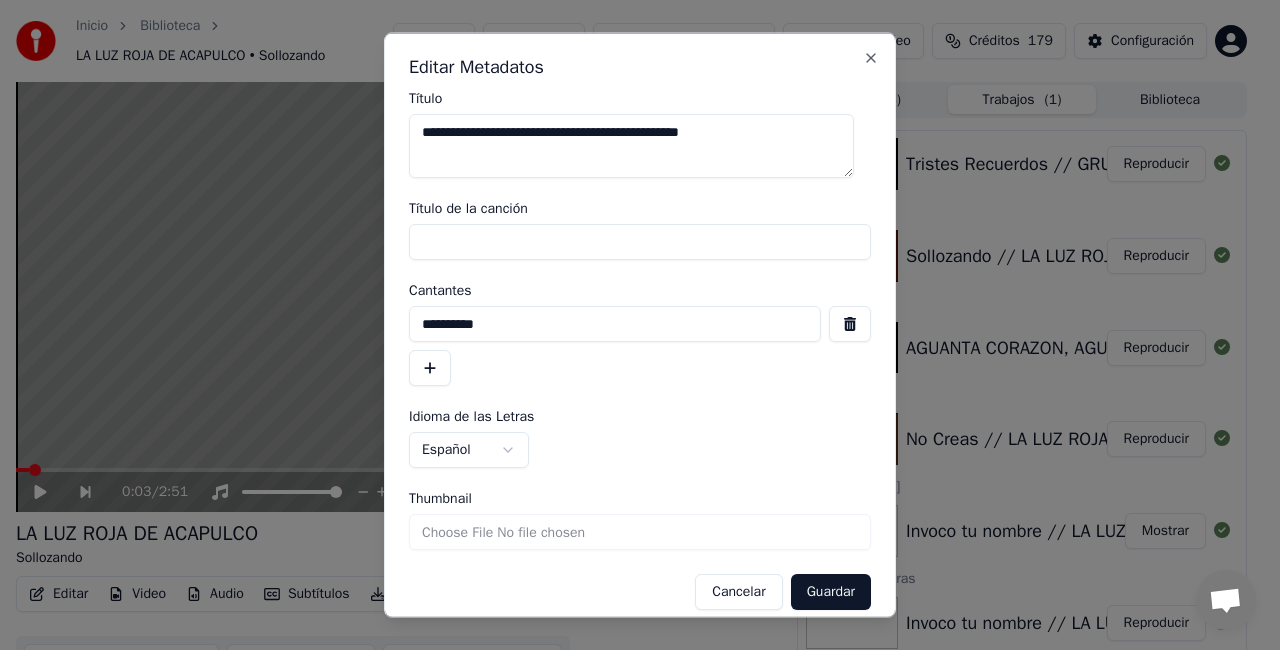 type 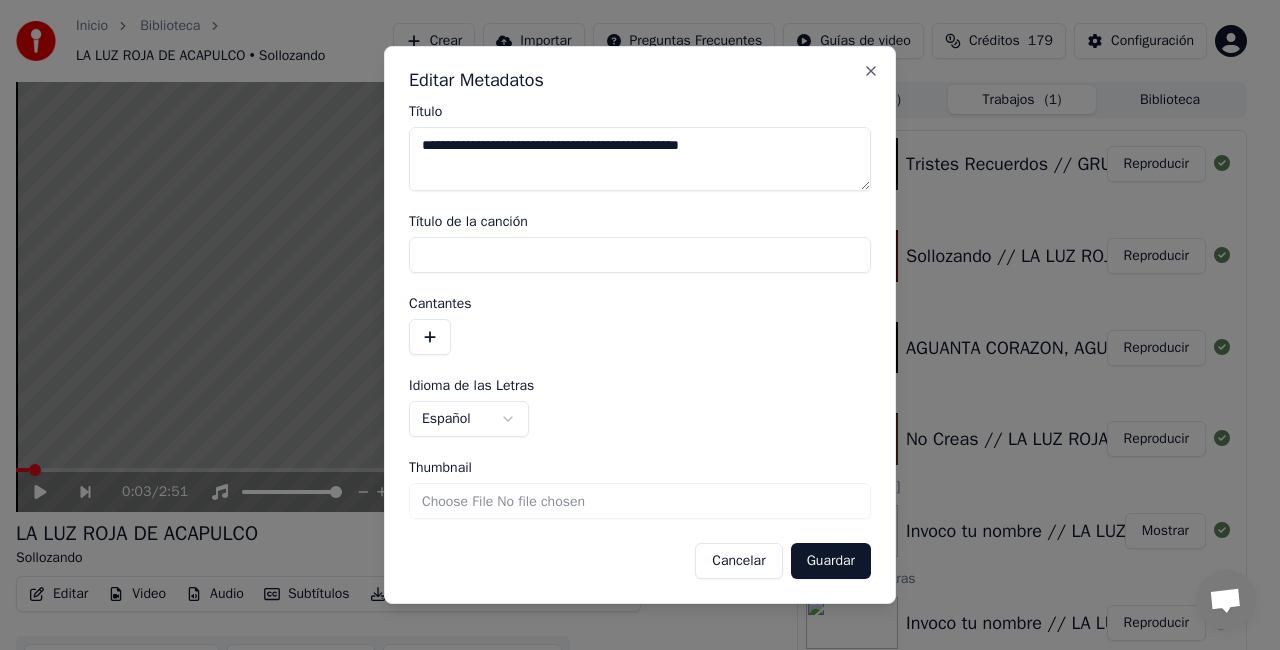 click on "Guardar" at bounding box center (831, 561) 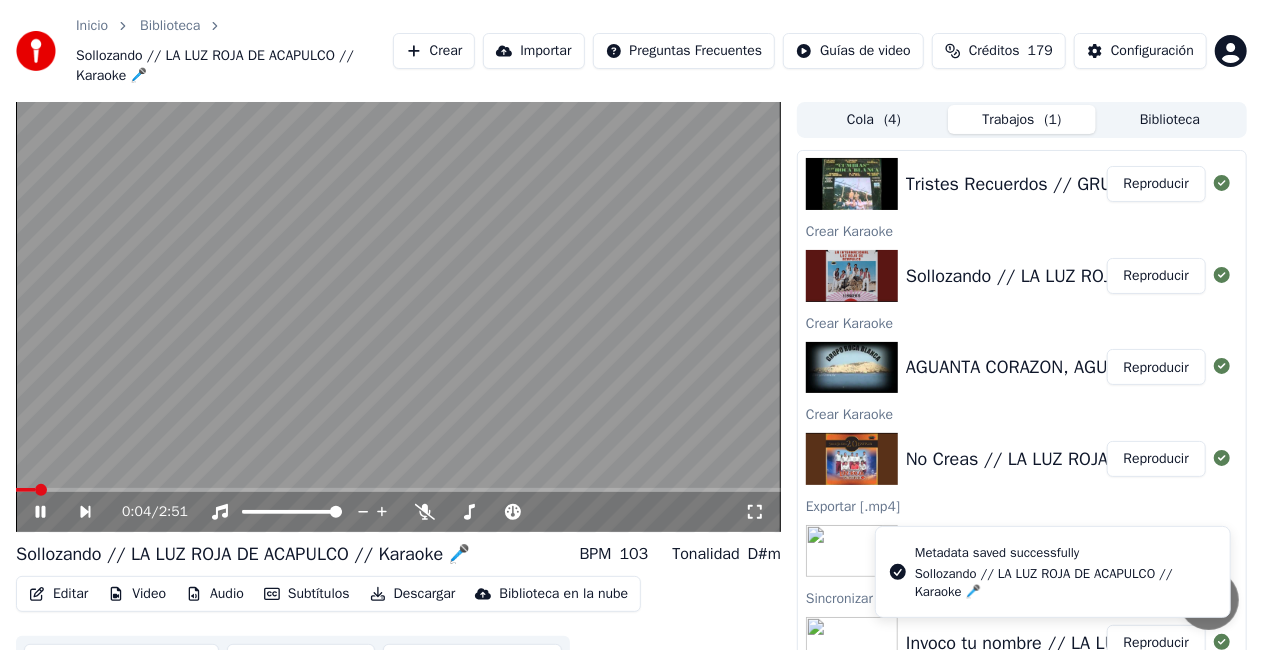 click on "Editar" at bounding box center (58, 594) 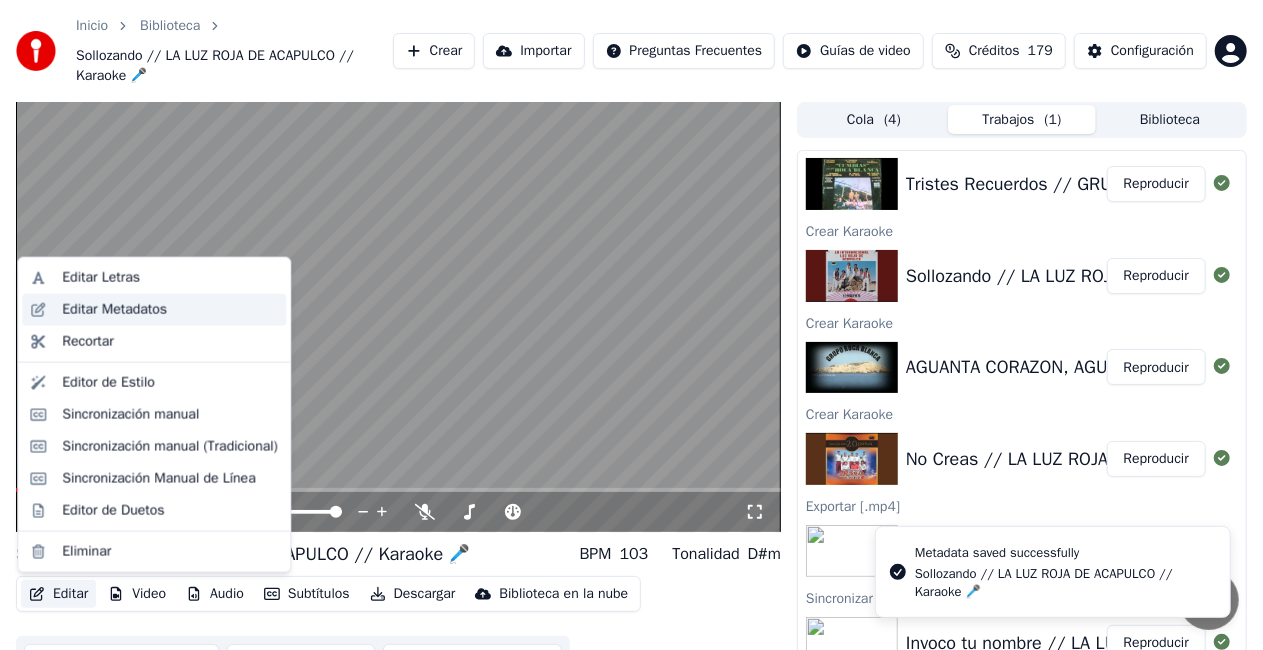 click on "Editar Metadatos" at bounding box center [114, 310] 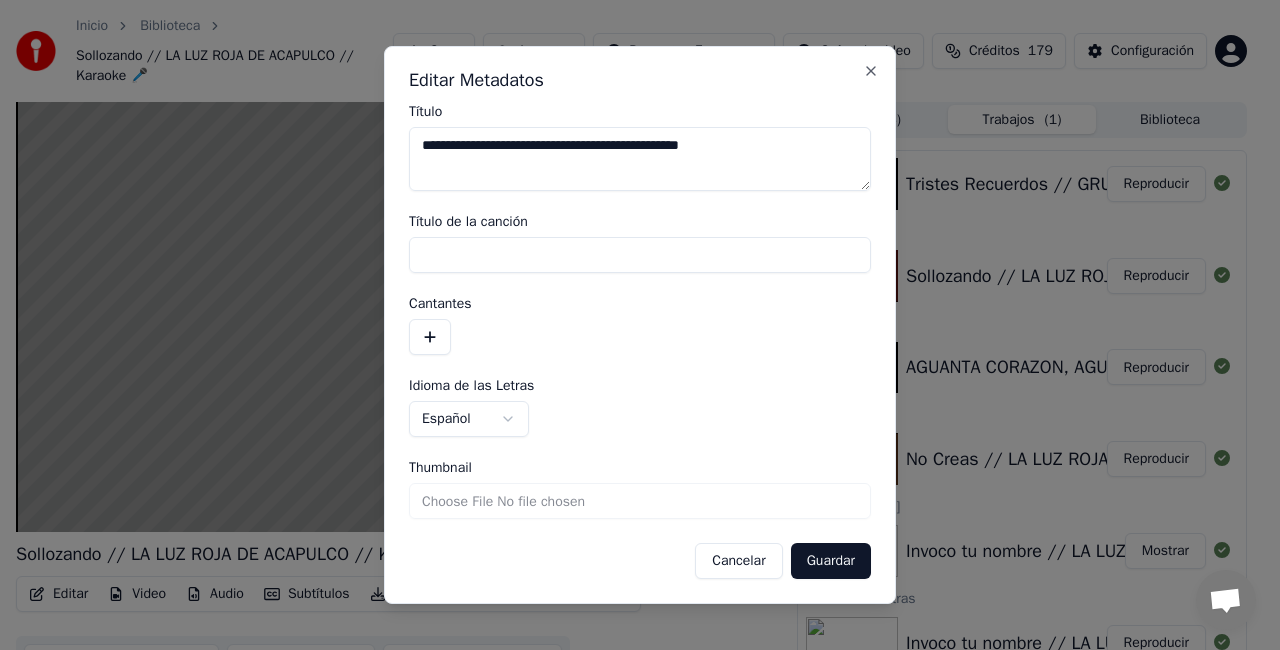 click on "Thumbnail" at bounding box center (640, 501) 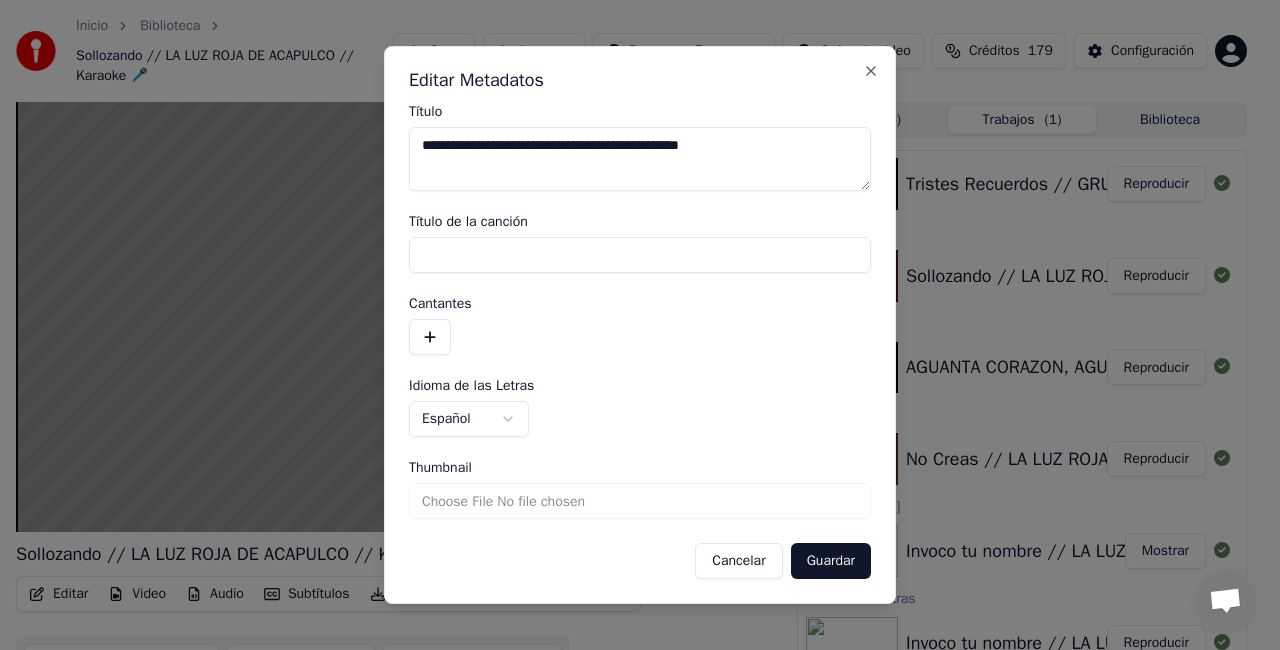 type on "**********" 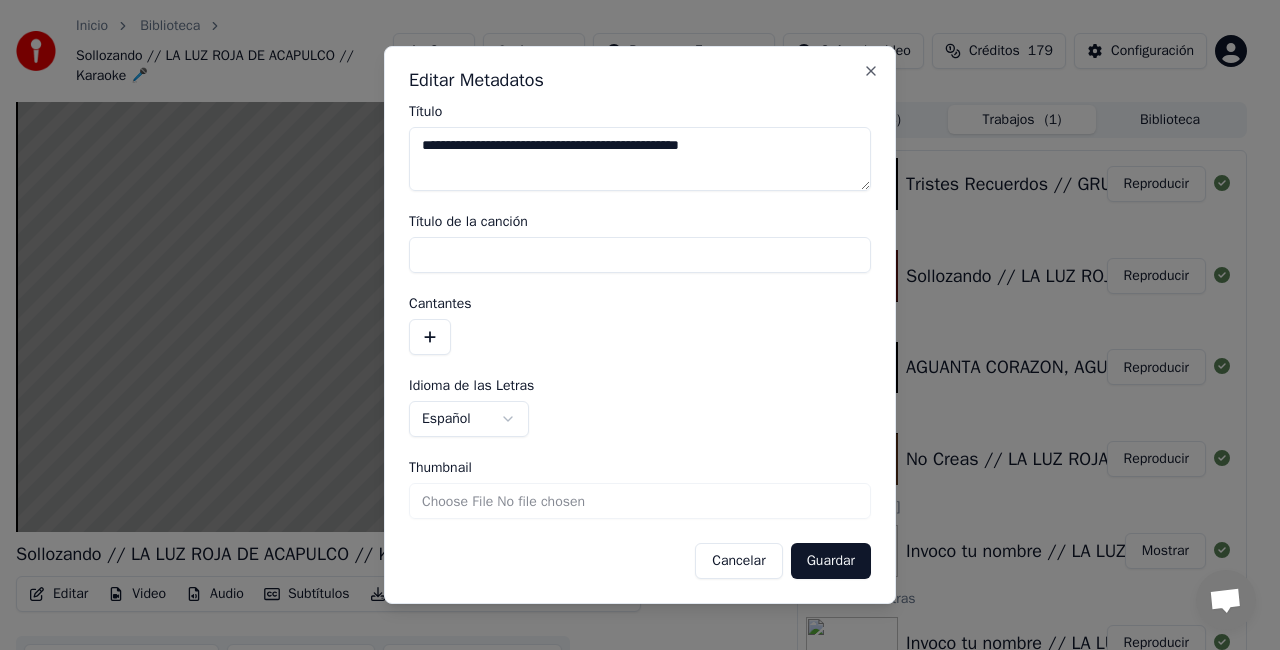 click on "Guardar" at bounding box center (831, 561) 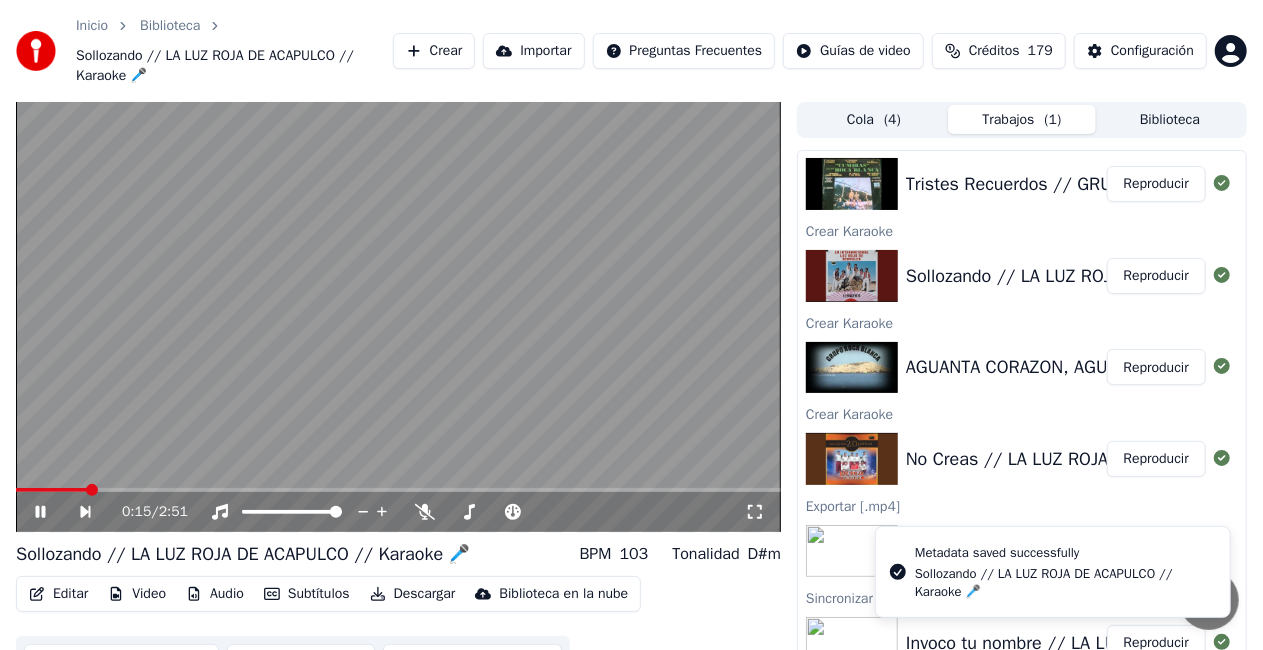 click at bounding box center (398, 317) 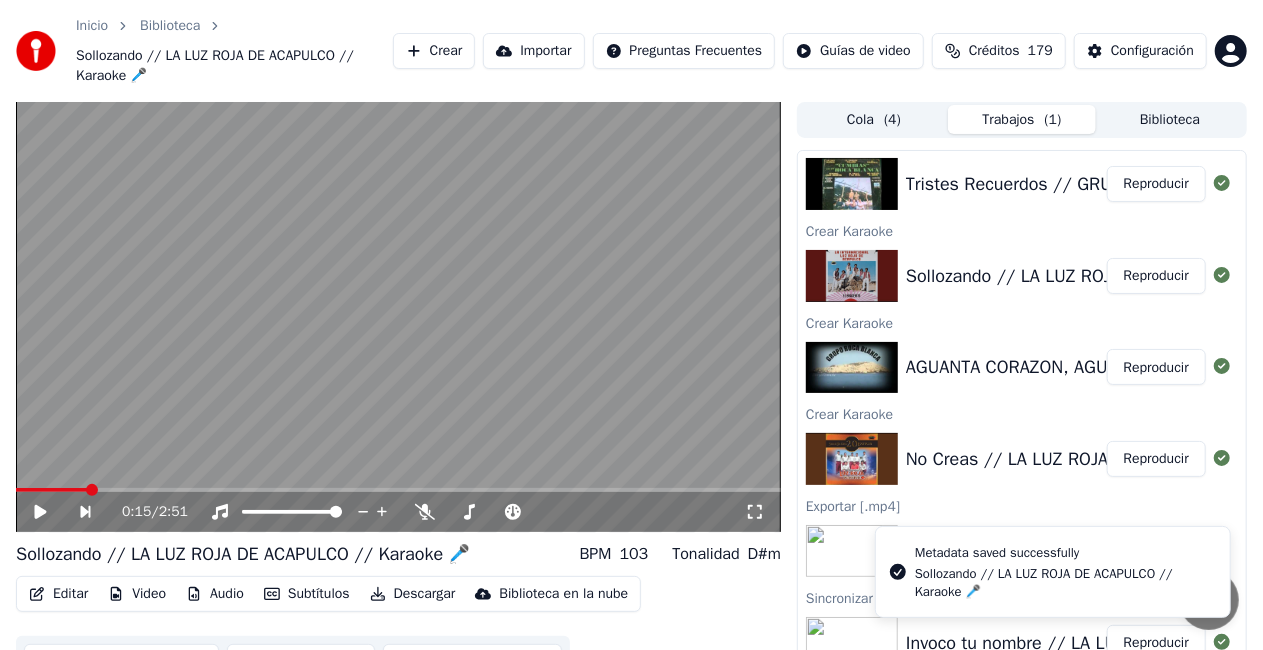 click on "Editar" at bounding box center (58, 594) 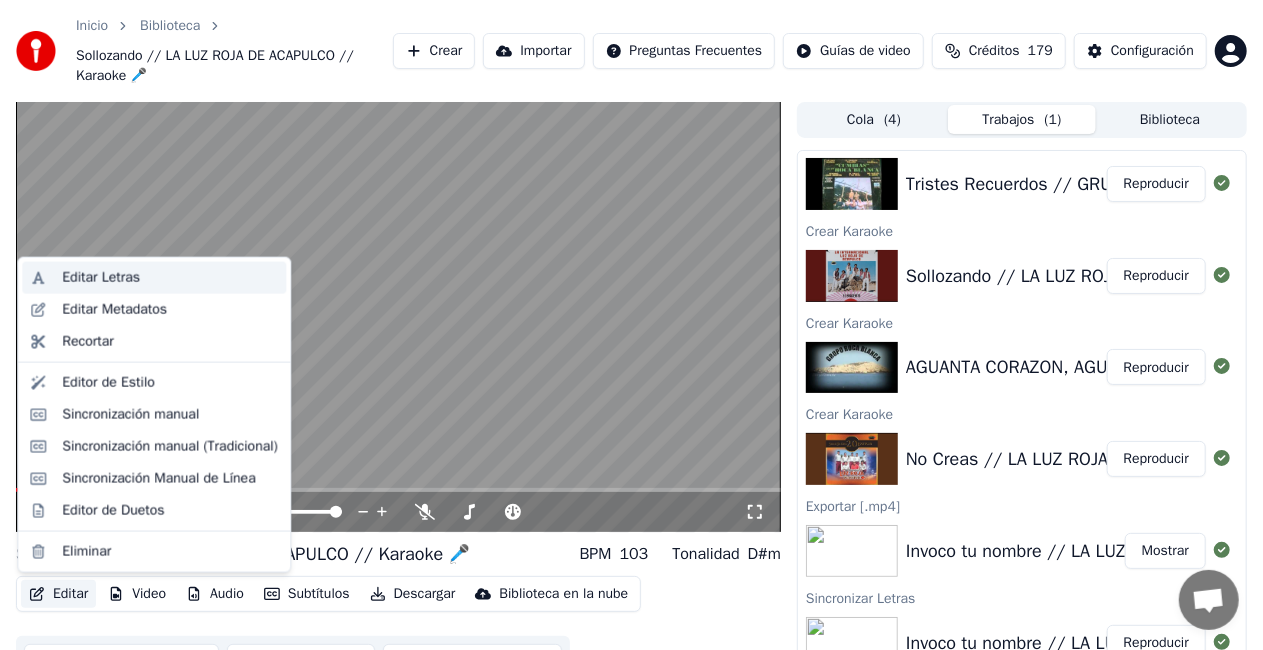 click on "Editar Letras" at bounding box center (101, 278) 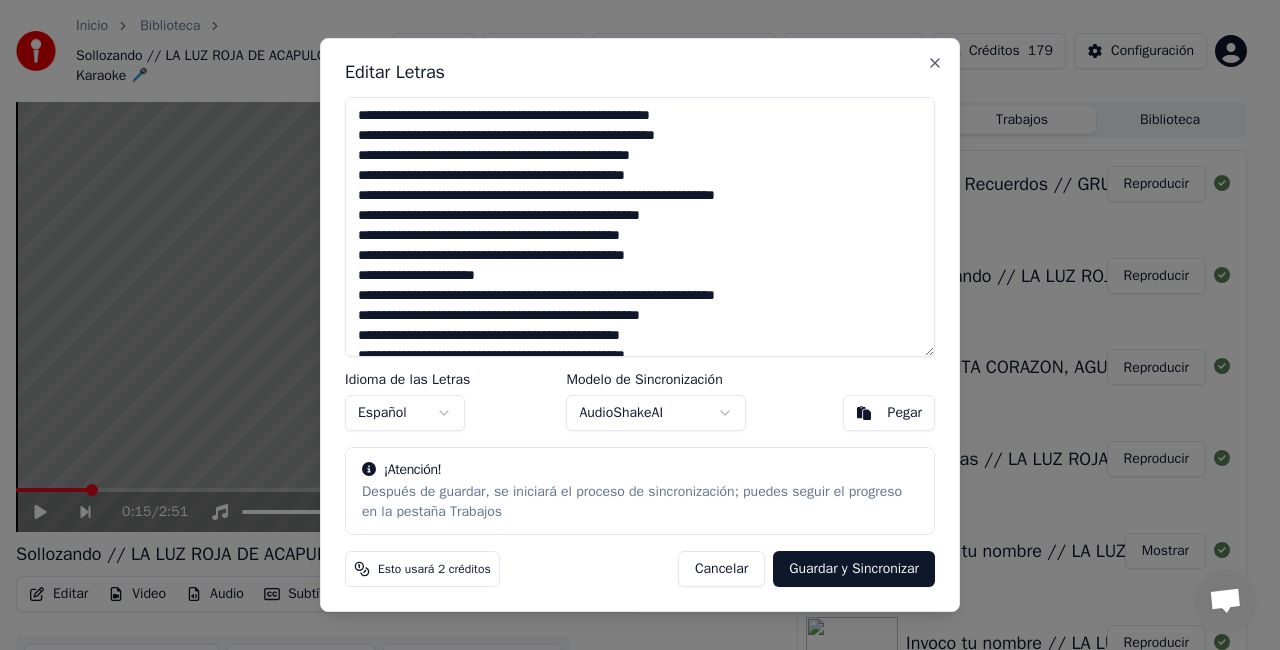 click on "**********" at bounding box center (640, 227) 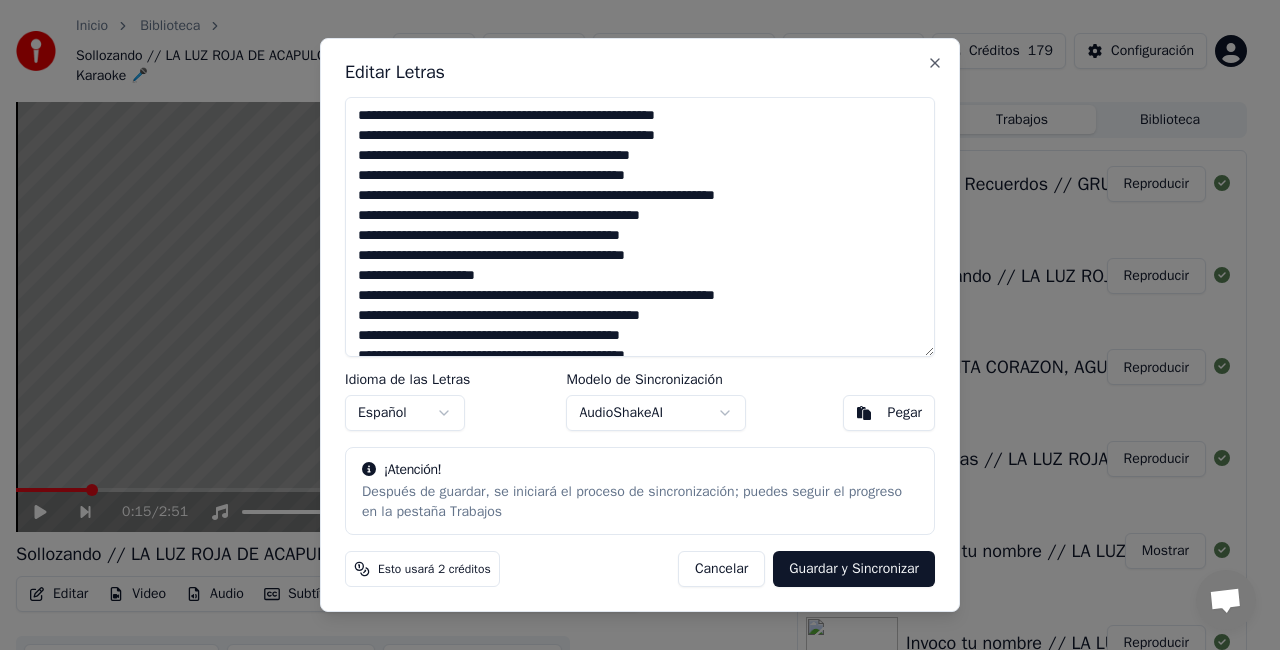 click on "**********" at bounding box center [640, 227] 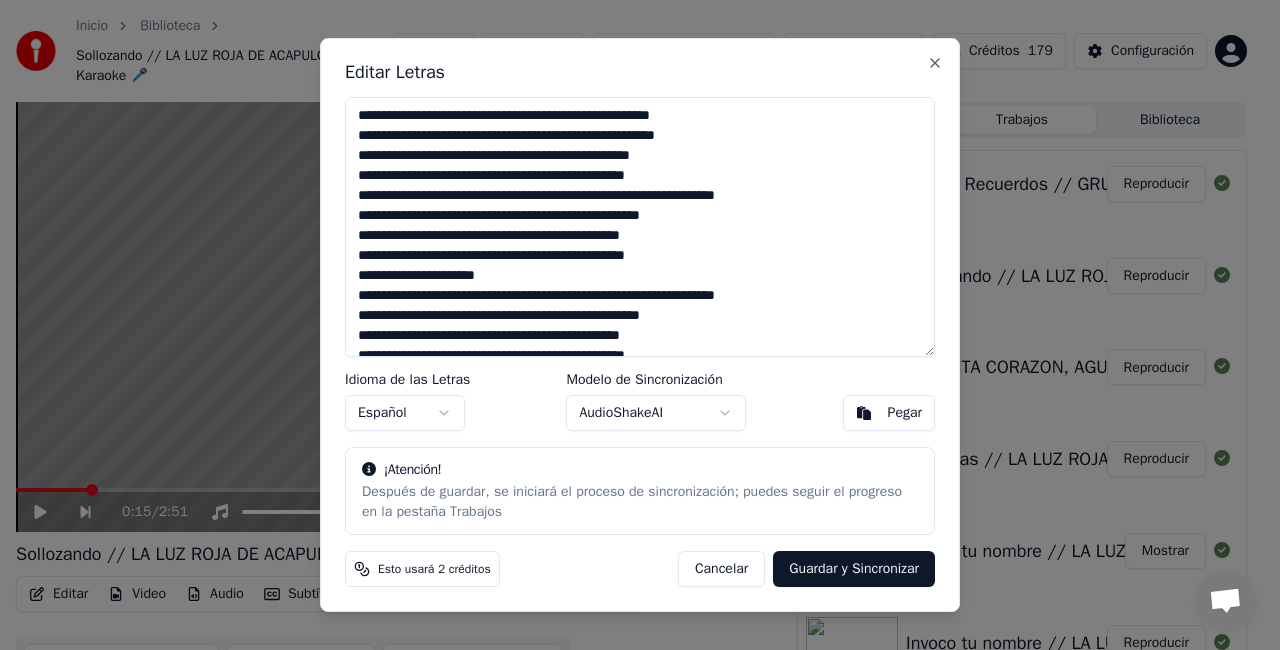 click on "**********" at bounding box center [640, 227] 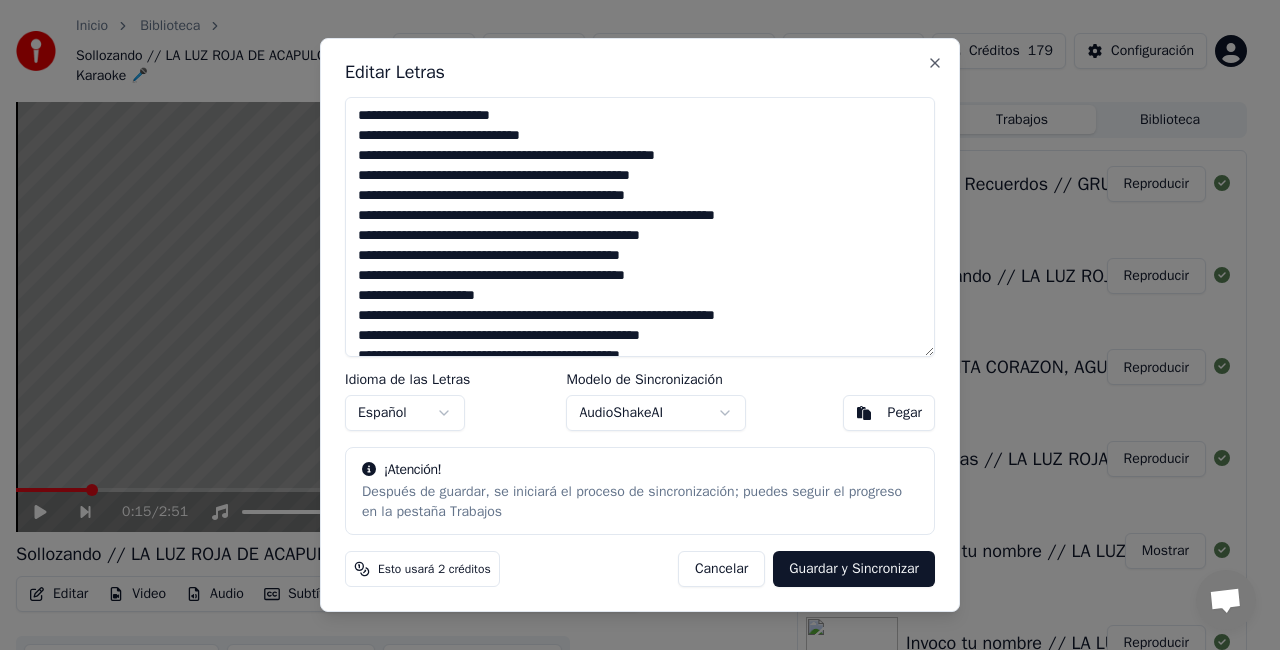 click on "**********" at bounding box center (640, 227) 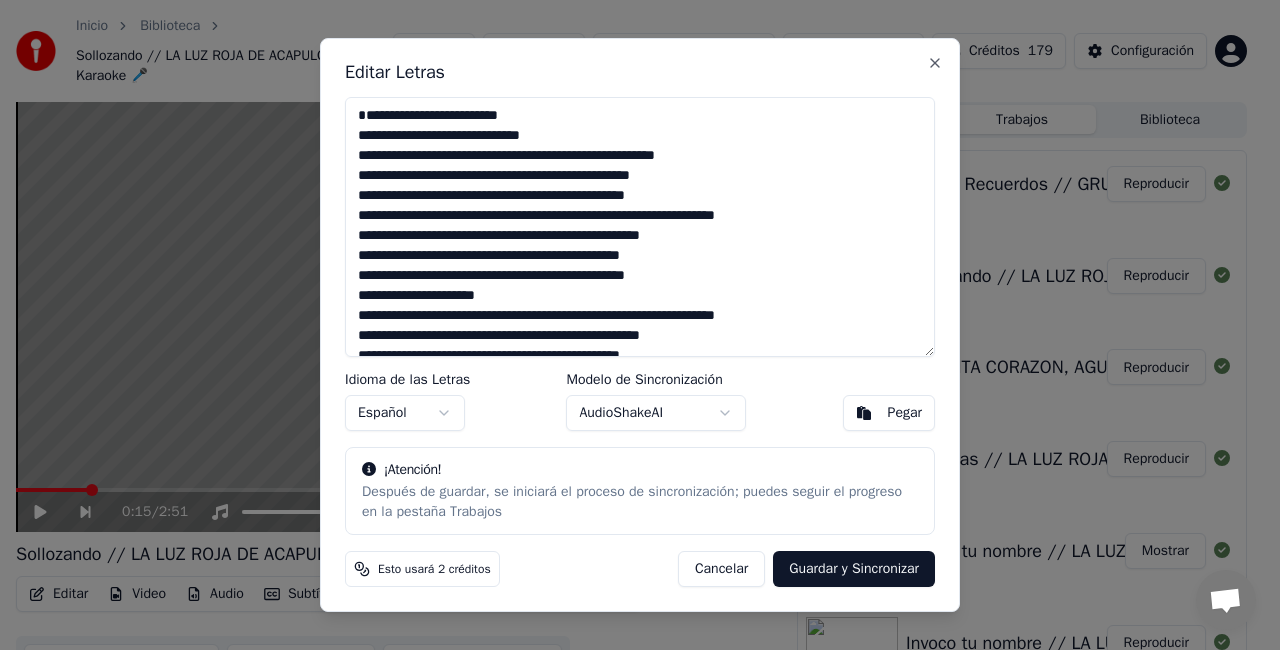click on "**********" at bounding box center [640, 227] 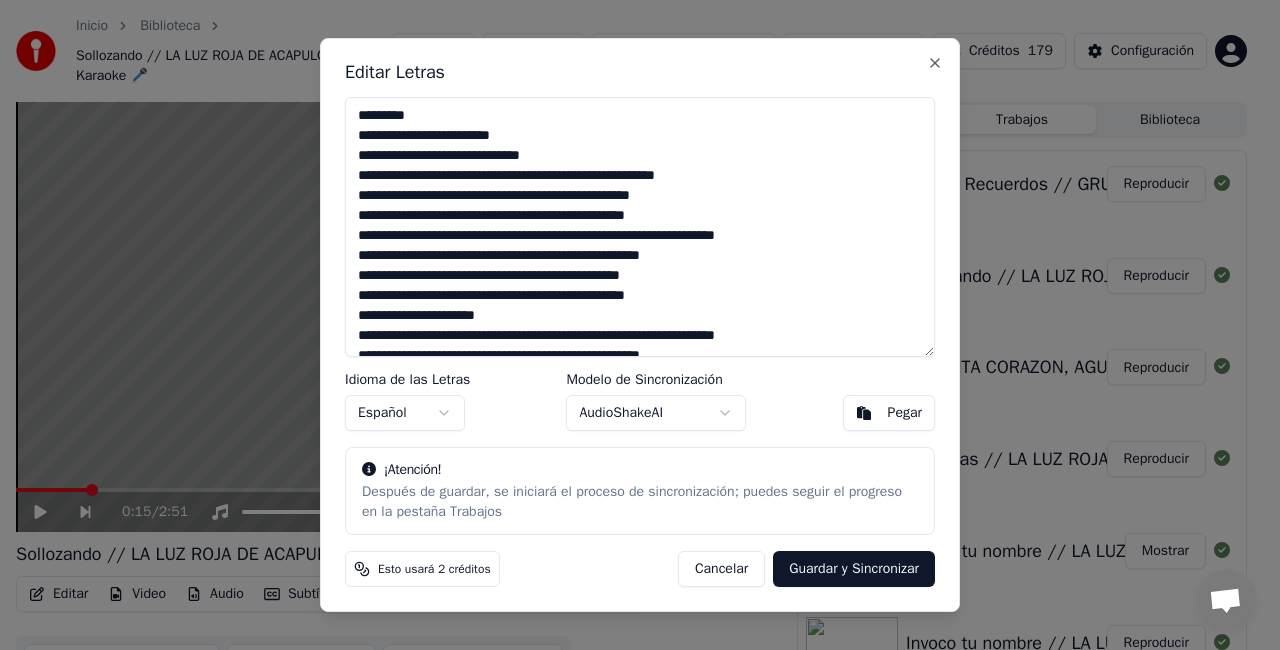 click on "**********" at bounding box center (640, 227) 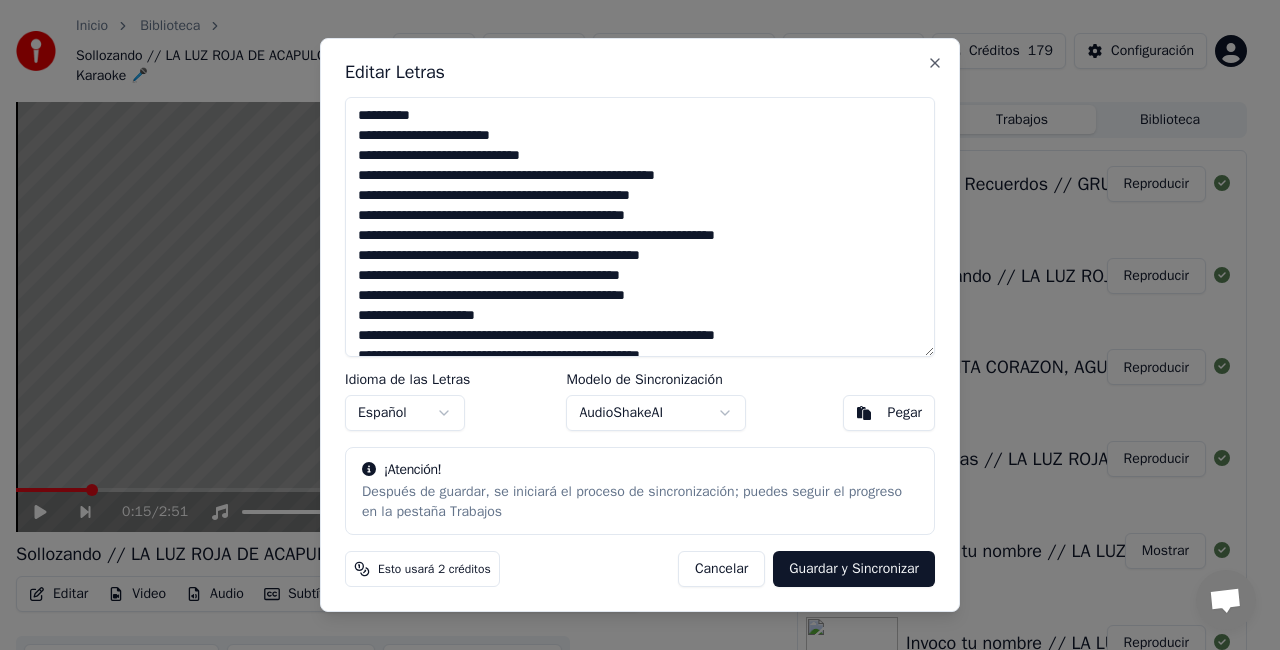 click on "**********" at bounding box center (640, 227) 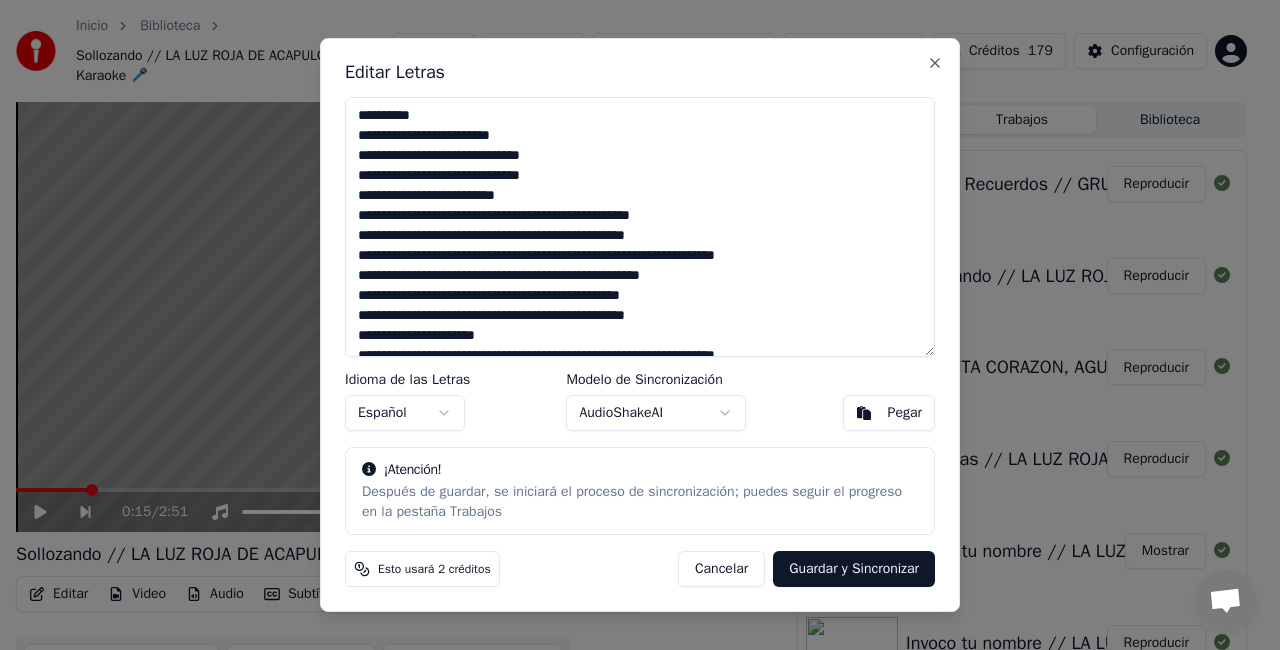 click on "**********" at bounding box center [640, 227] 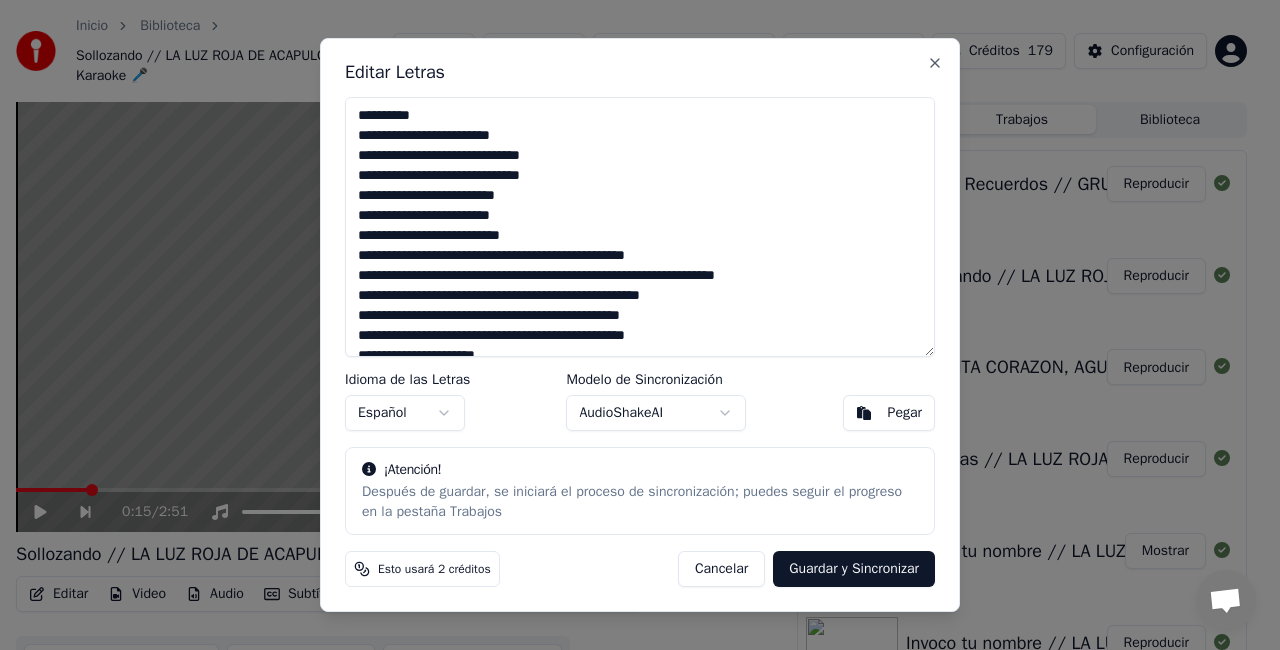 click on "**********" at bounding box center [640, 227] 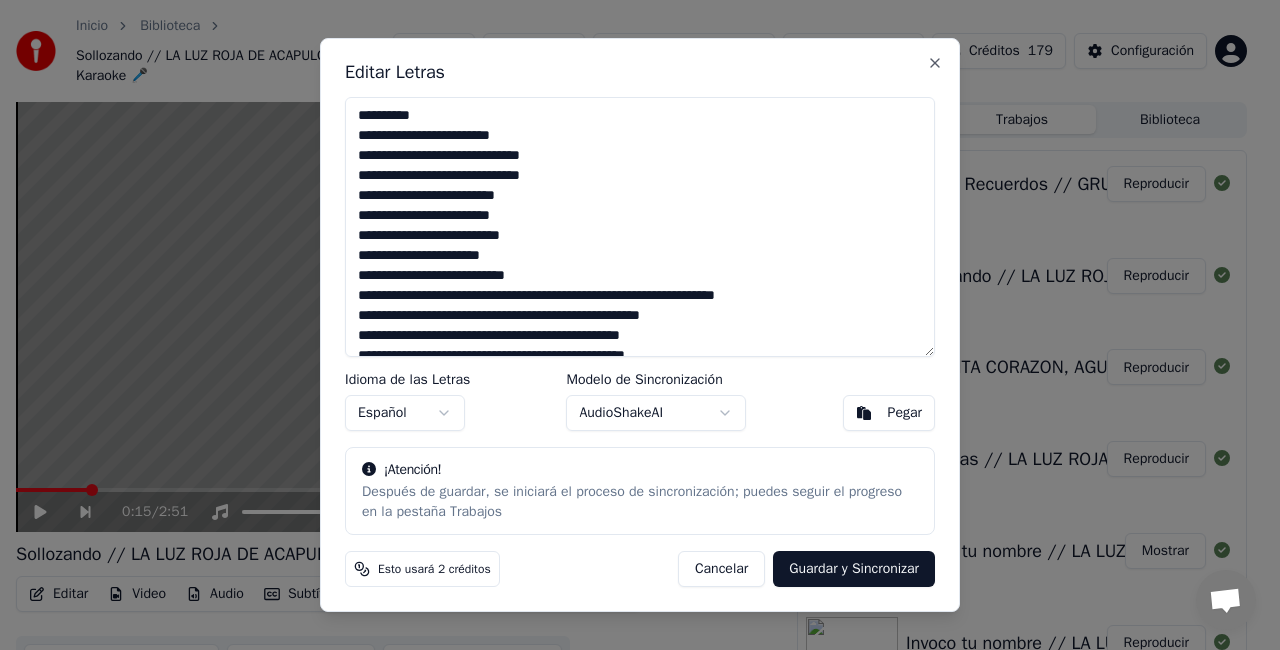 click on "**********" at bounding box center (640, 227) 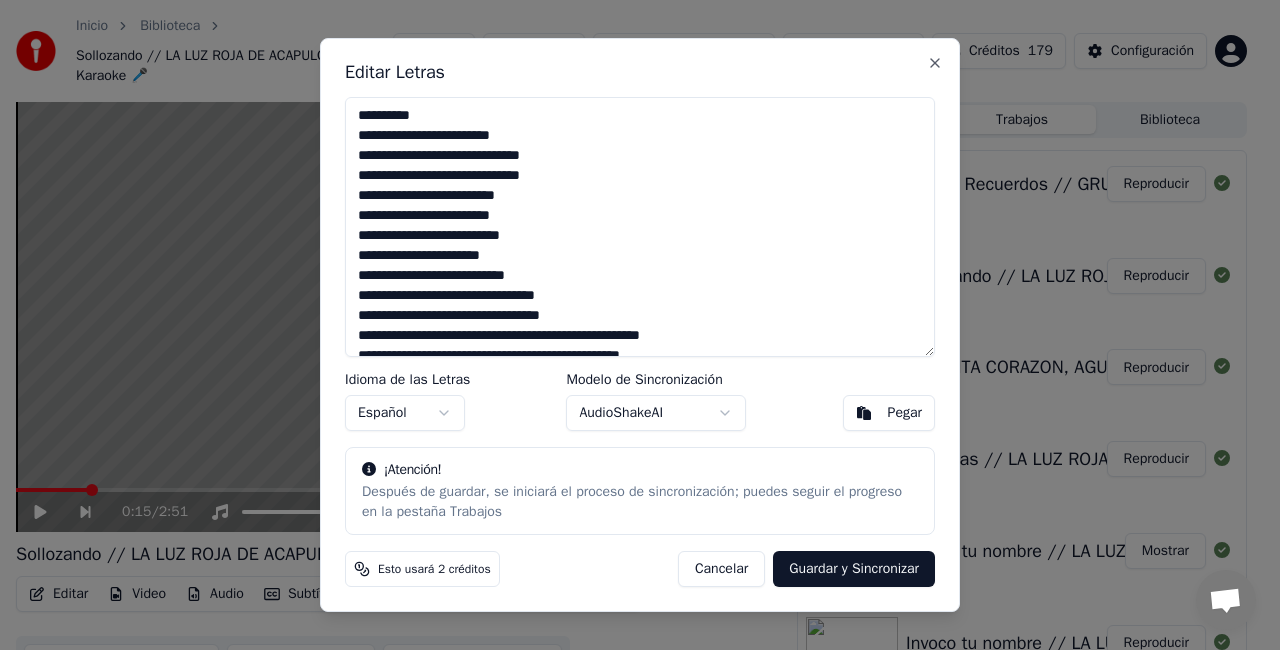 click on "**********" at bounding box center [640, 227] 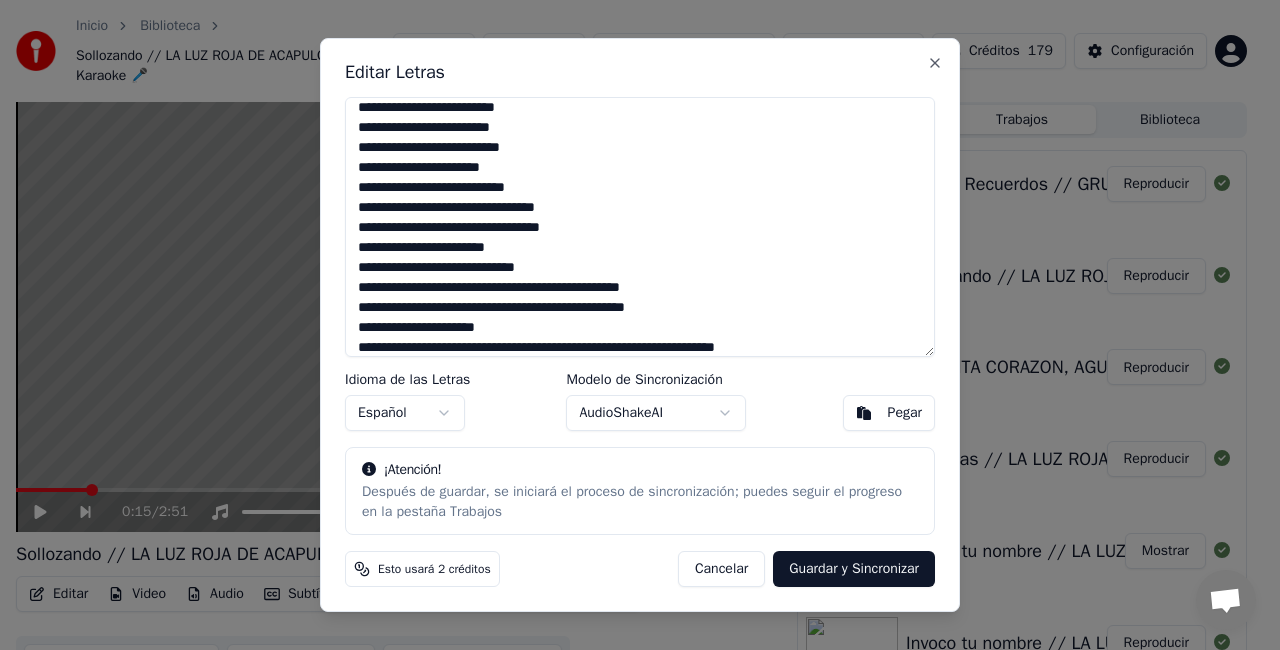 scroll, scrollTop: 108, scrollLeft: 0, axis: vertical 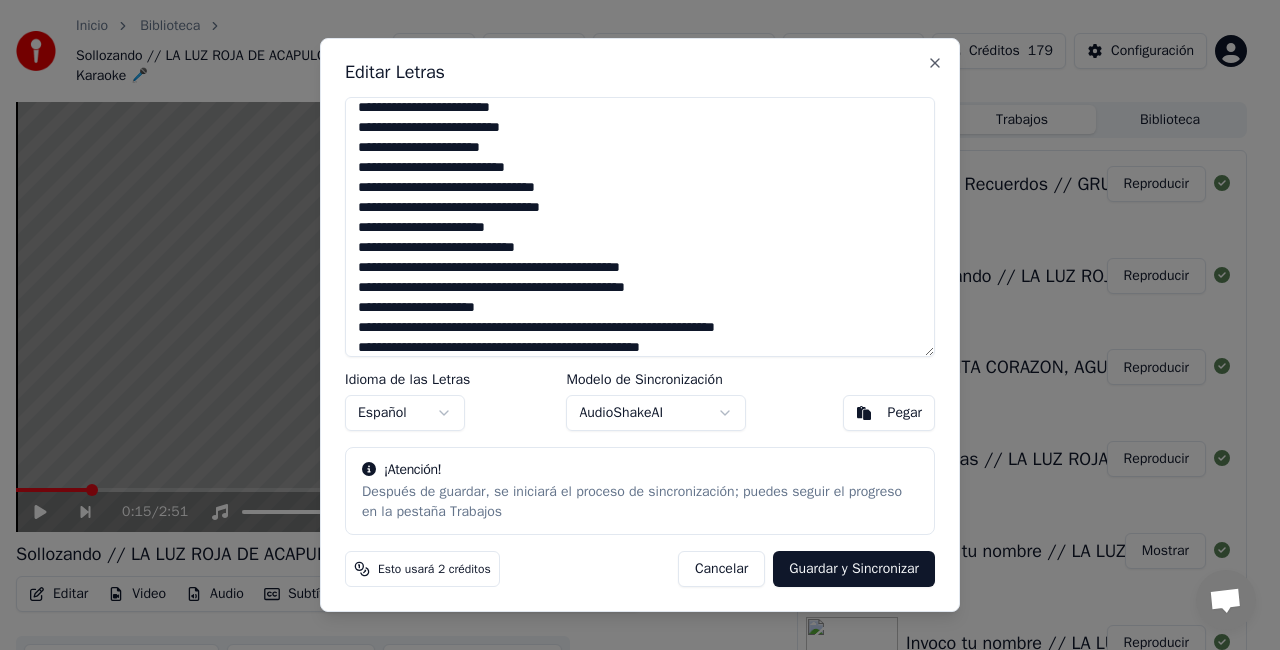 click on "**********" at bounding box center [640, 227] 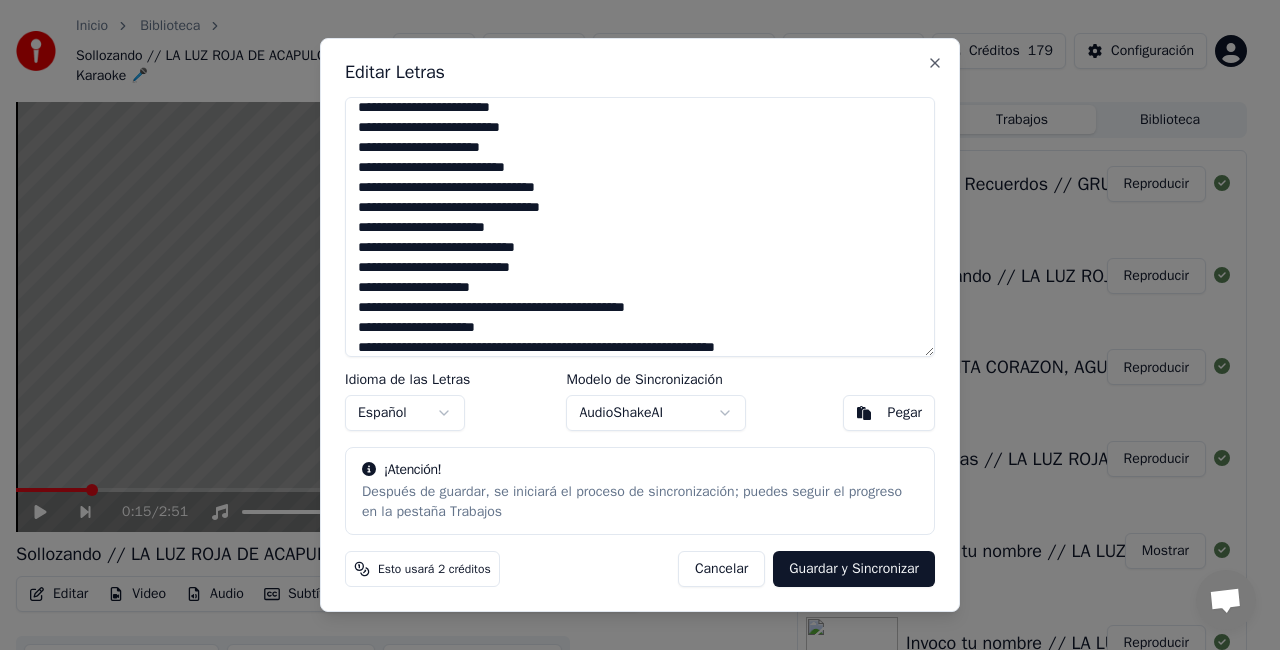 click on "**********" at bounding box center [640, 227] 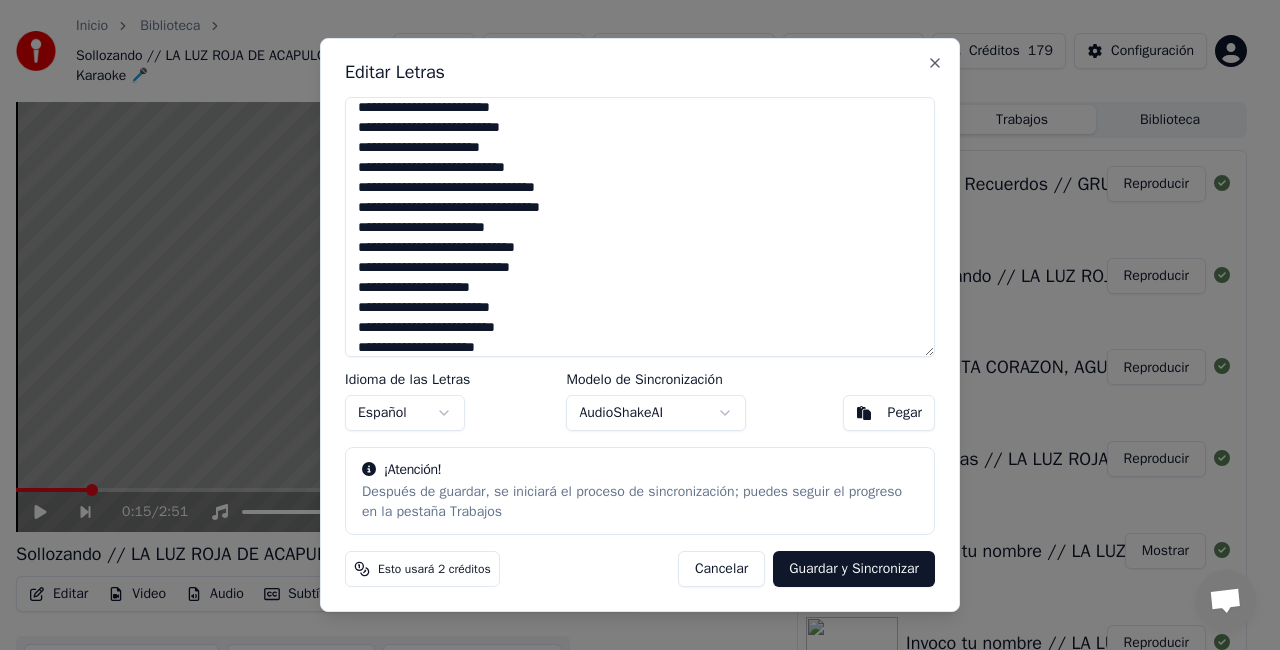 scroll, scrollTop: 208, scrollLeft: 0, axis: vertical 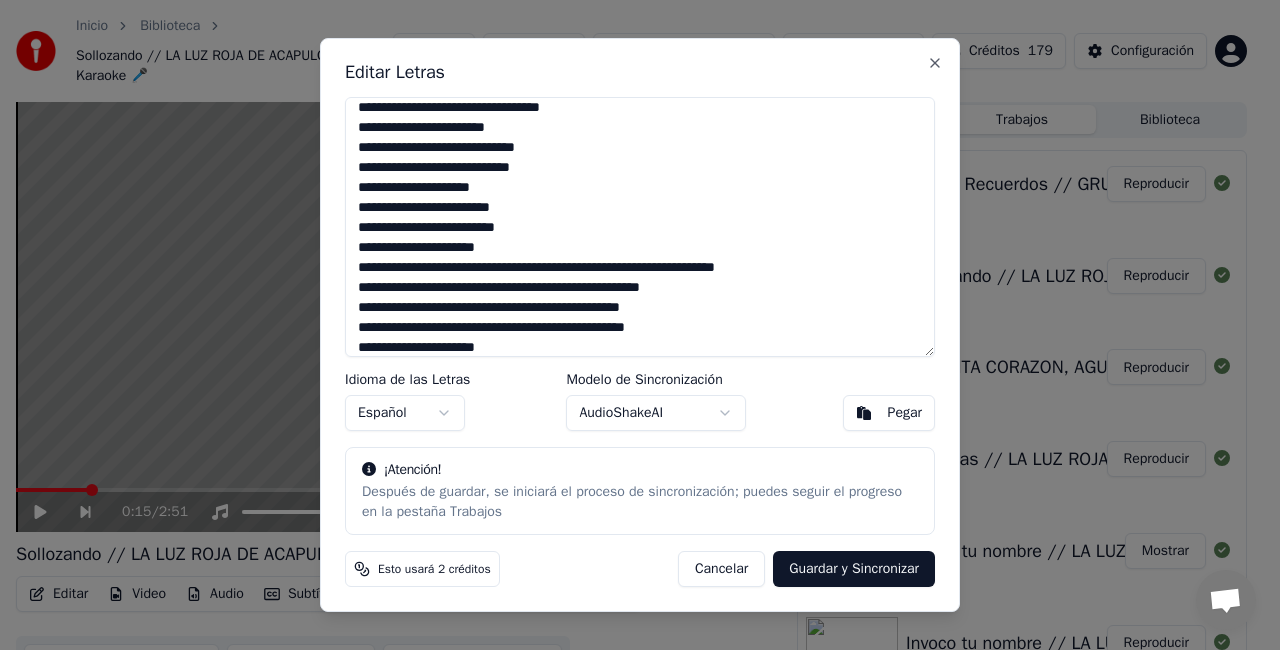 click on "**********" at bounding box center (640, 227) 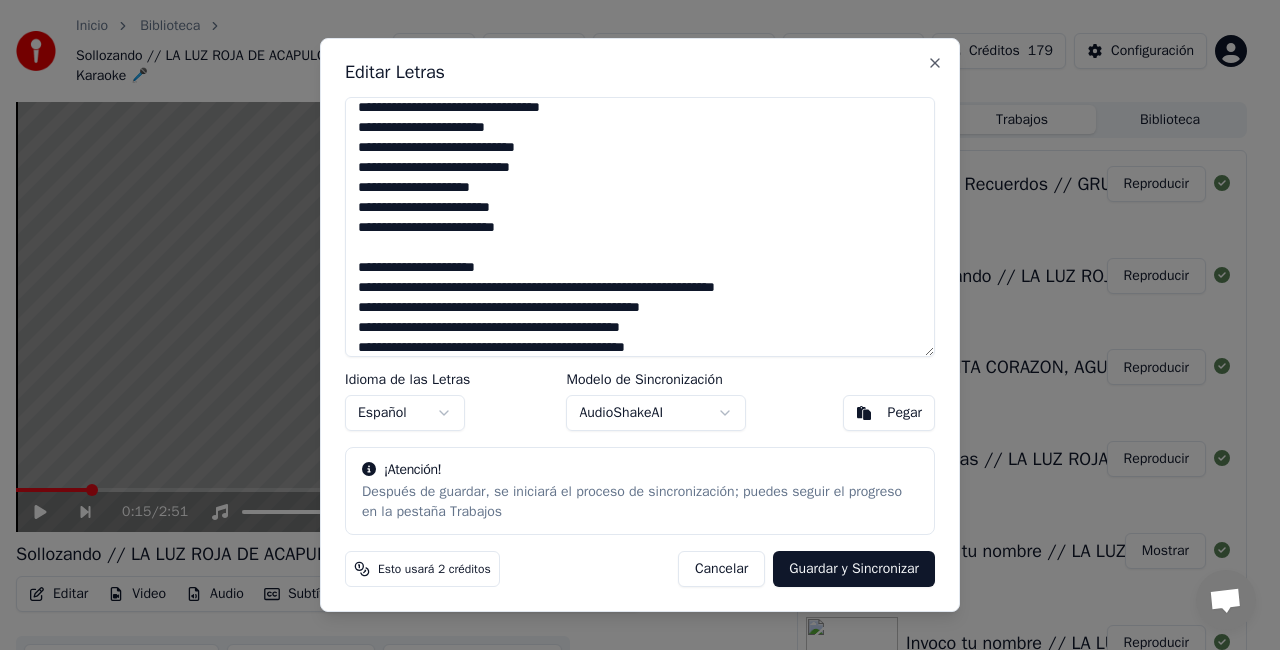scroll, scrollTop: 257, scrollLeft: 0, axis: vertical 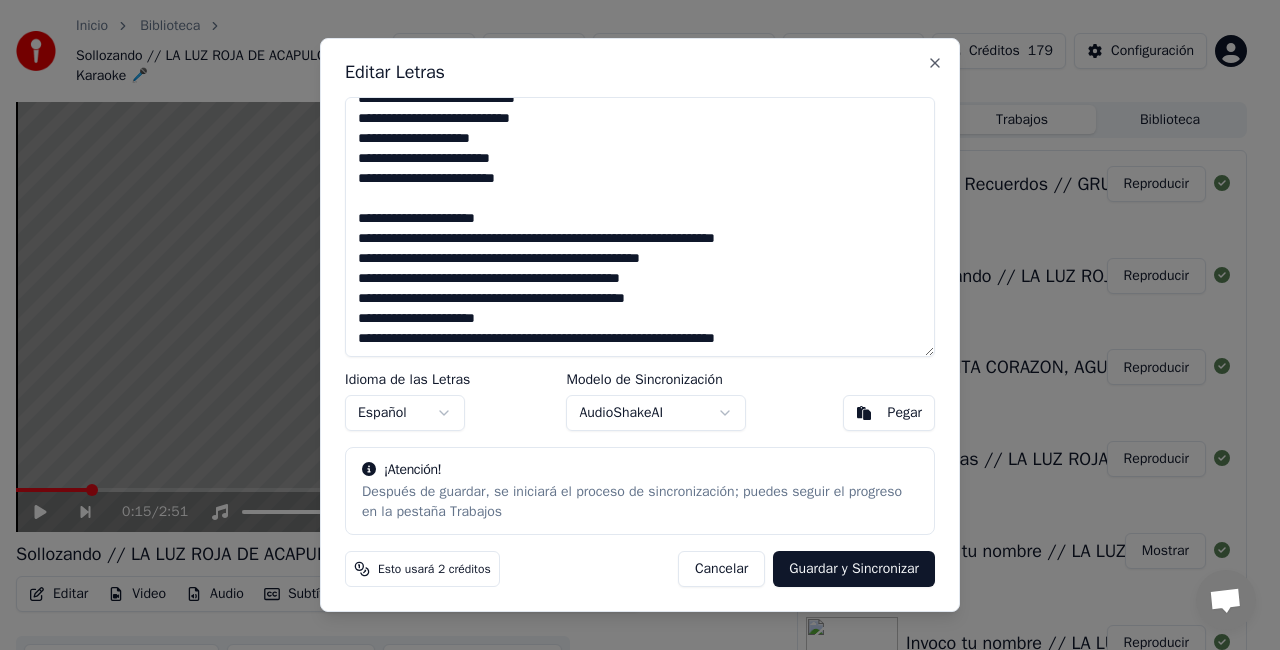 click on "**********" at bounding box center (640, 227) 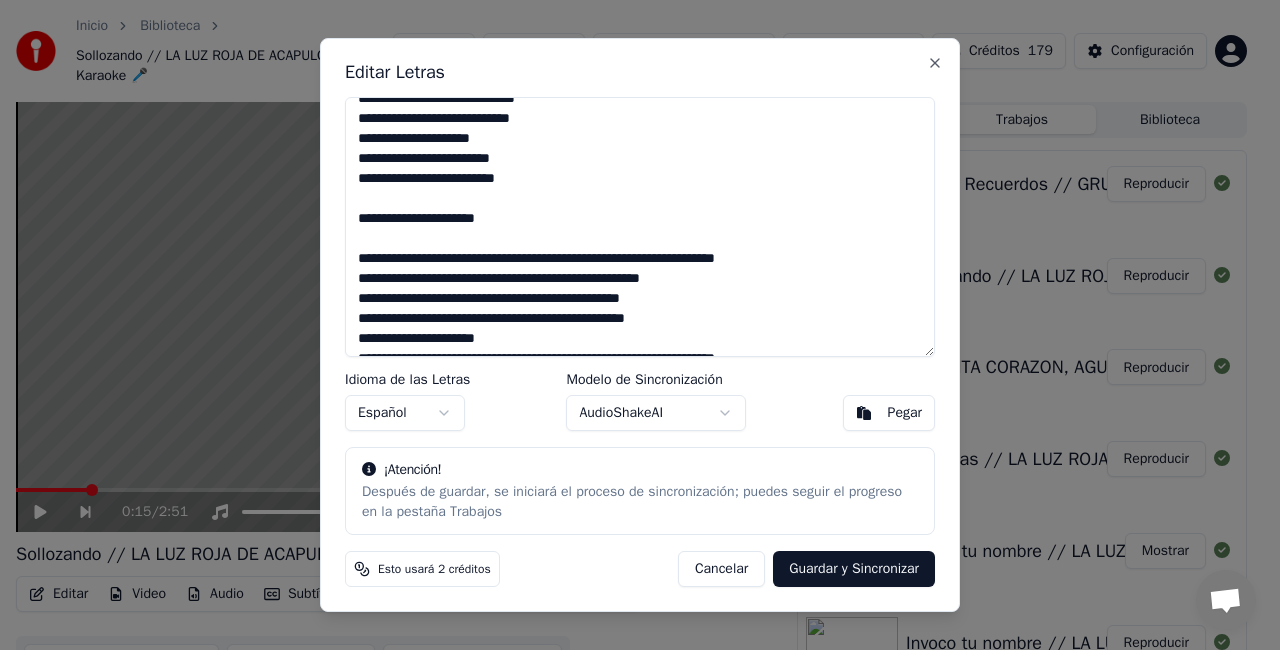 click on "**********" at bounding box center (640, 227) 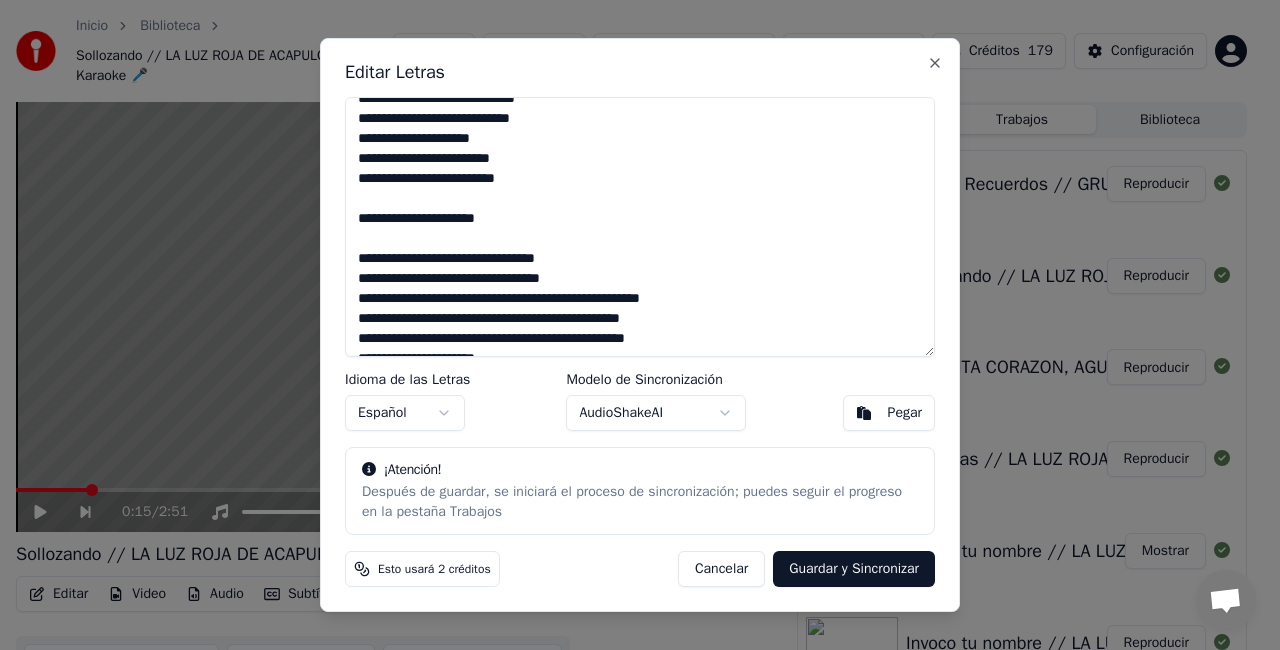 click on "**********" at bounding box center [640, 227] 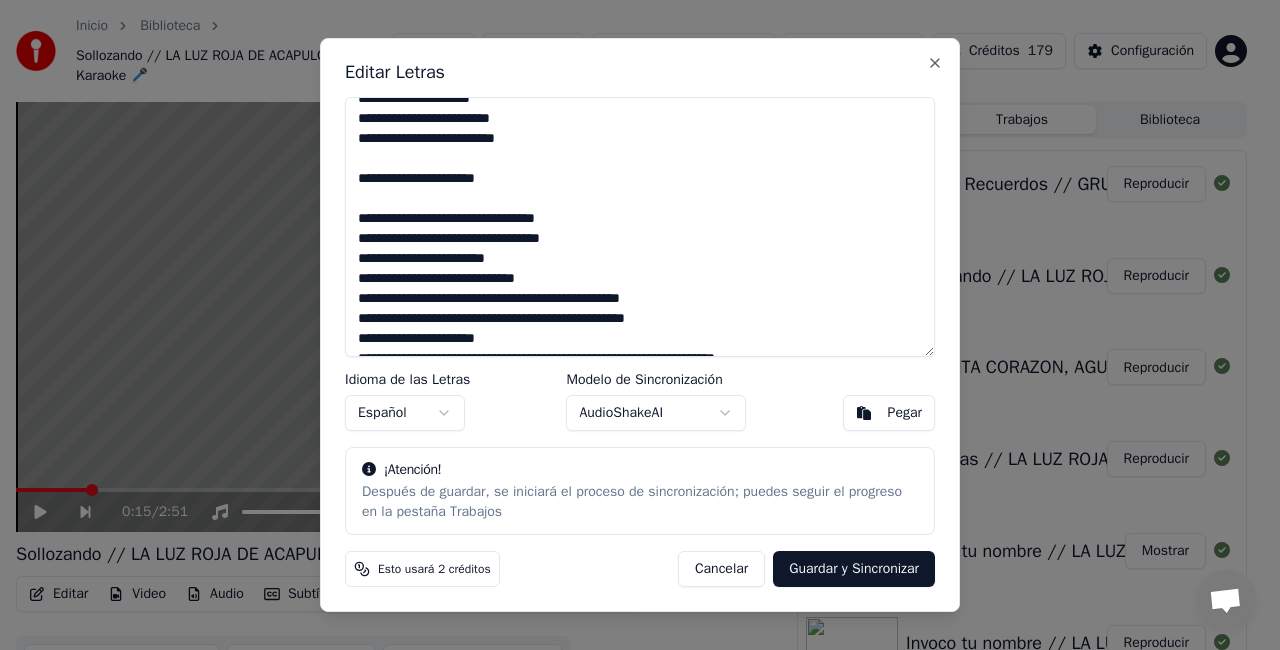 scroll, scrollTop: 317, scrollLeft: 0, axis: vertical 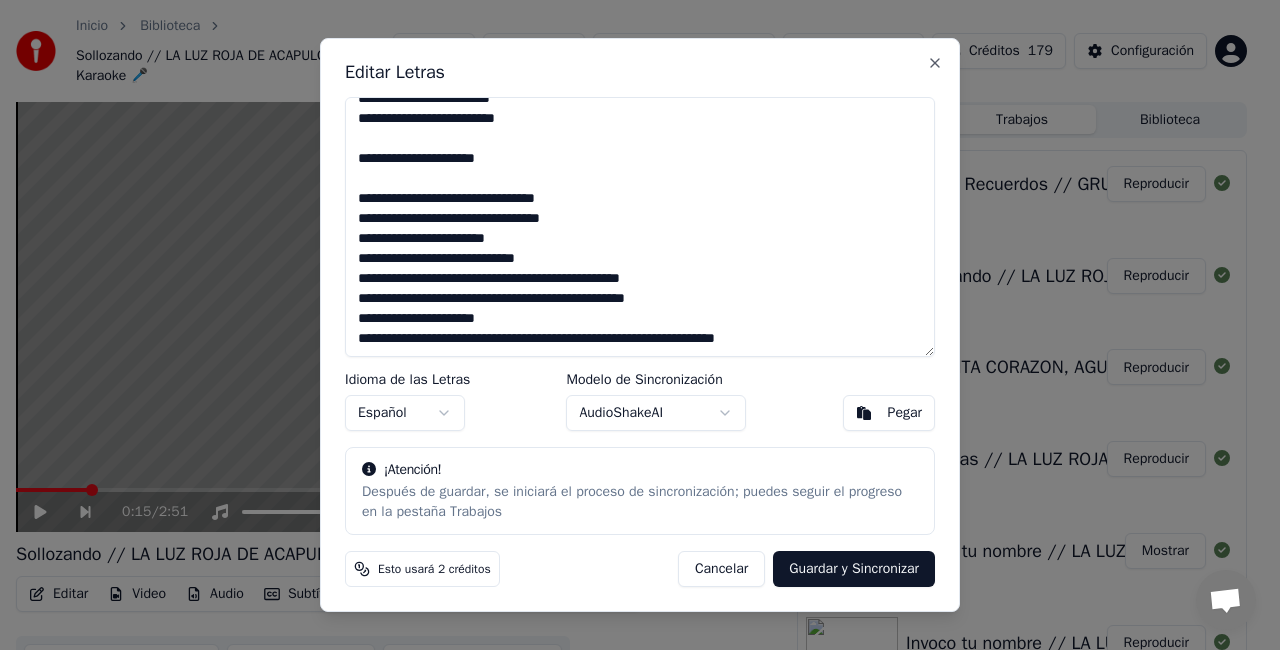 click on "**********" at bounding box center [640, 227] 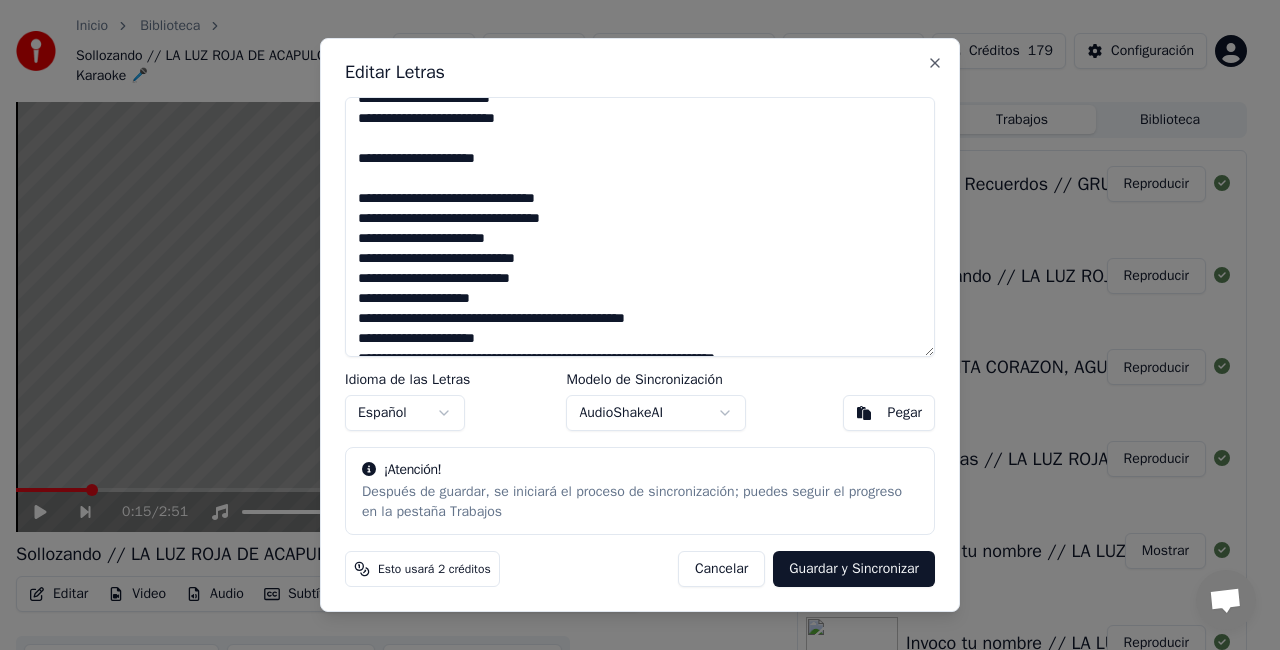 click on "**********" at bounding box center (640, 227) 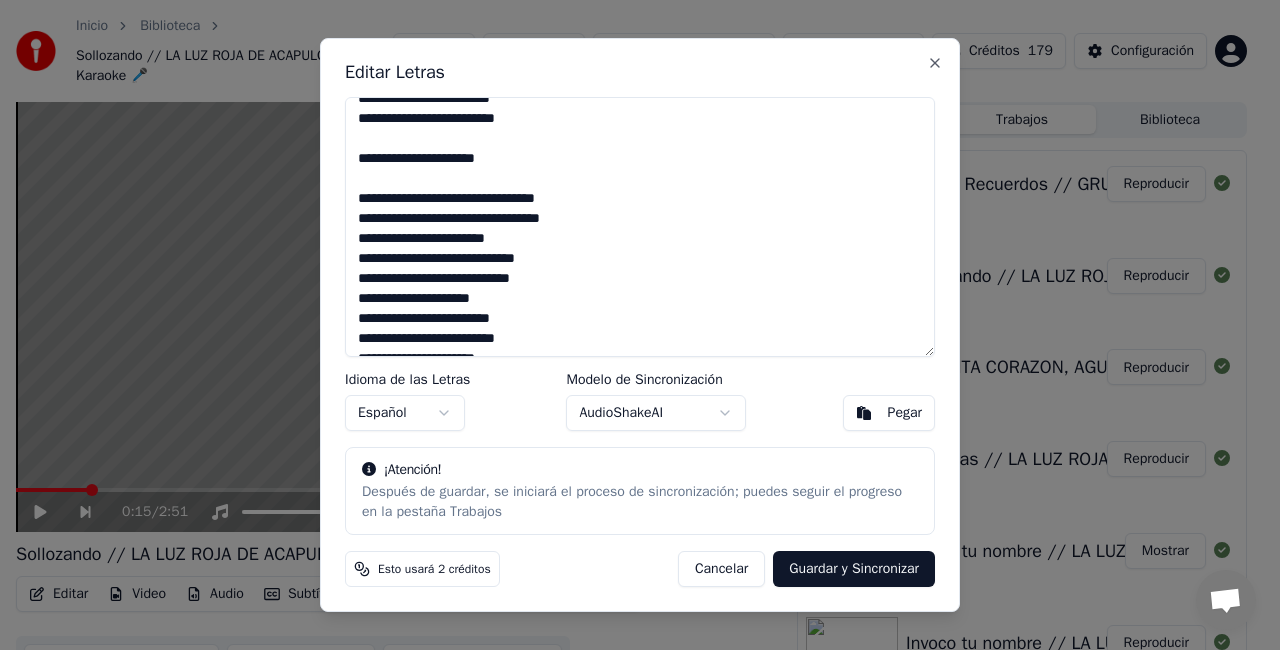 scroll, scrollTop: 357, scrollLeft: 0, axis: vertical 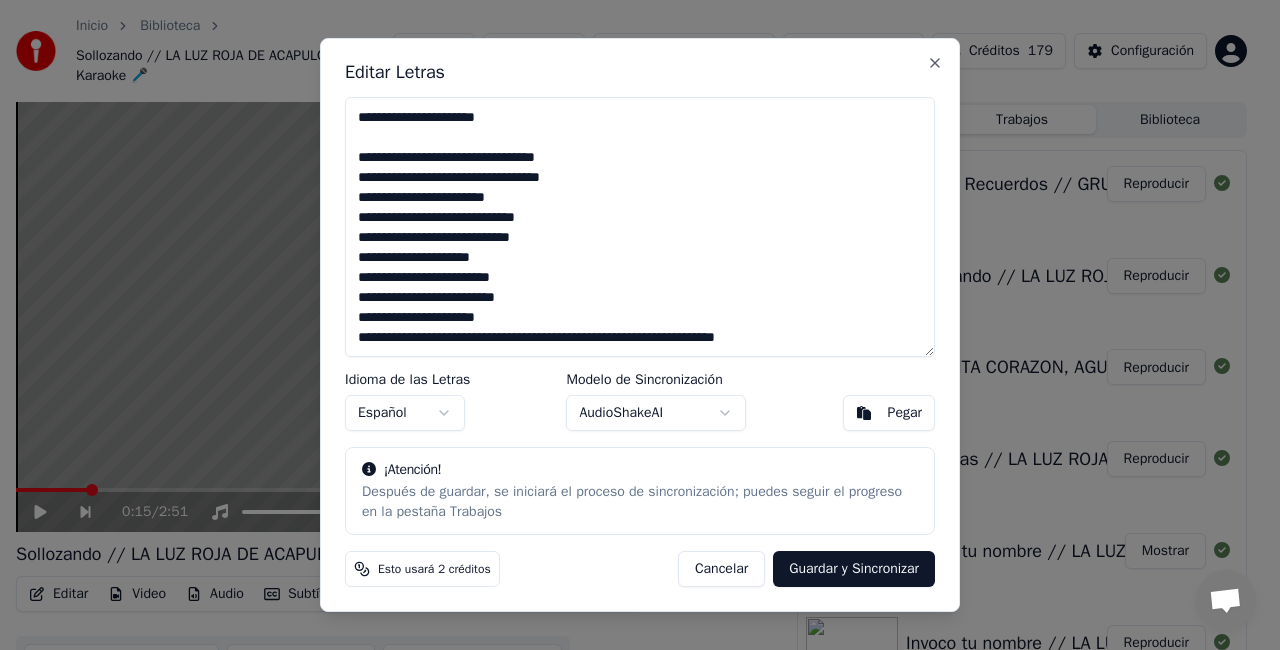 drag, startPoint x: 356, startPoint y: 318, endPoint x: 802, endPoint y: 363, distance: 448.26443 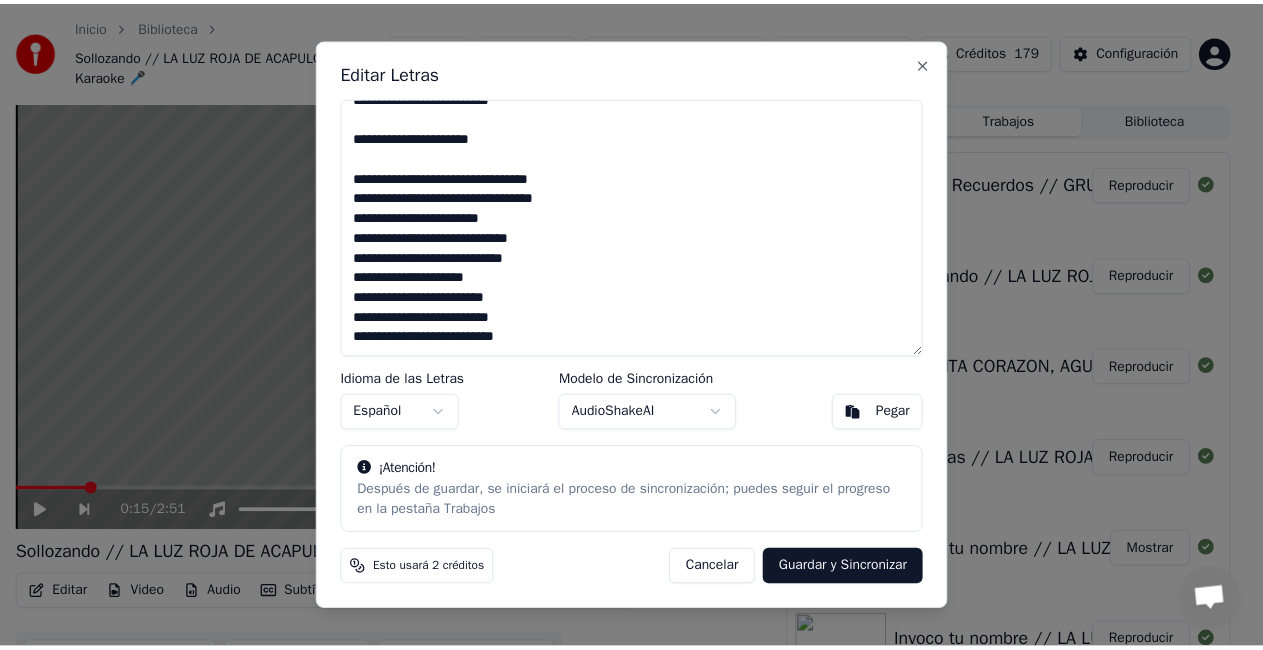 scroll, scrollTop: 358, scrollLeft: 0, axis: vertical 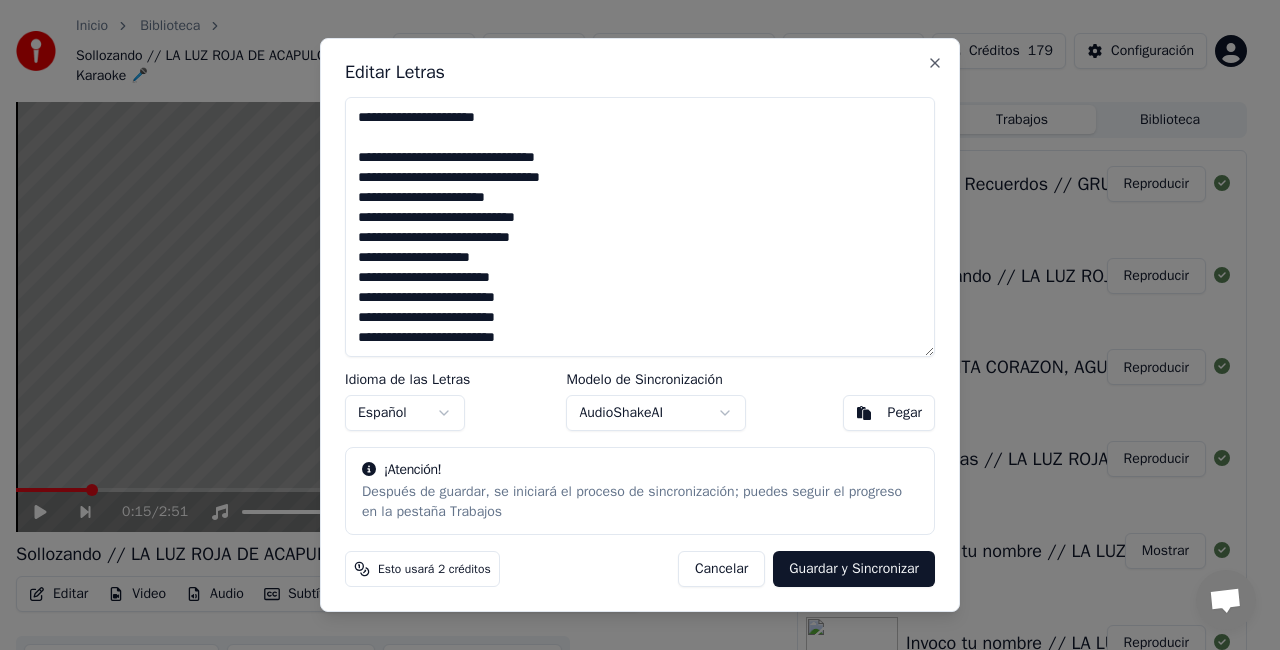 click on "**********" at bounding box center (640, 227) 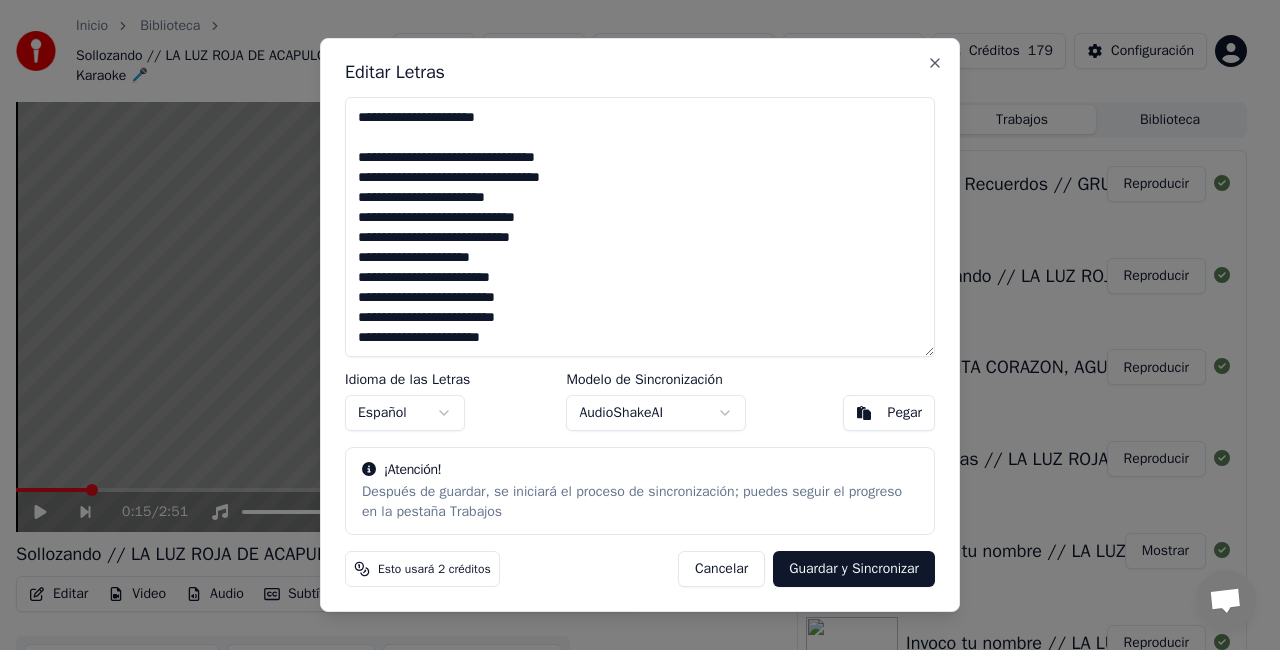 type on "**********" 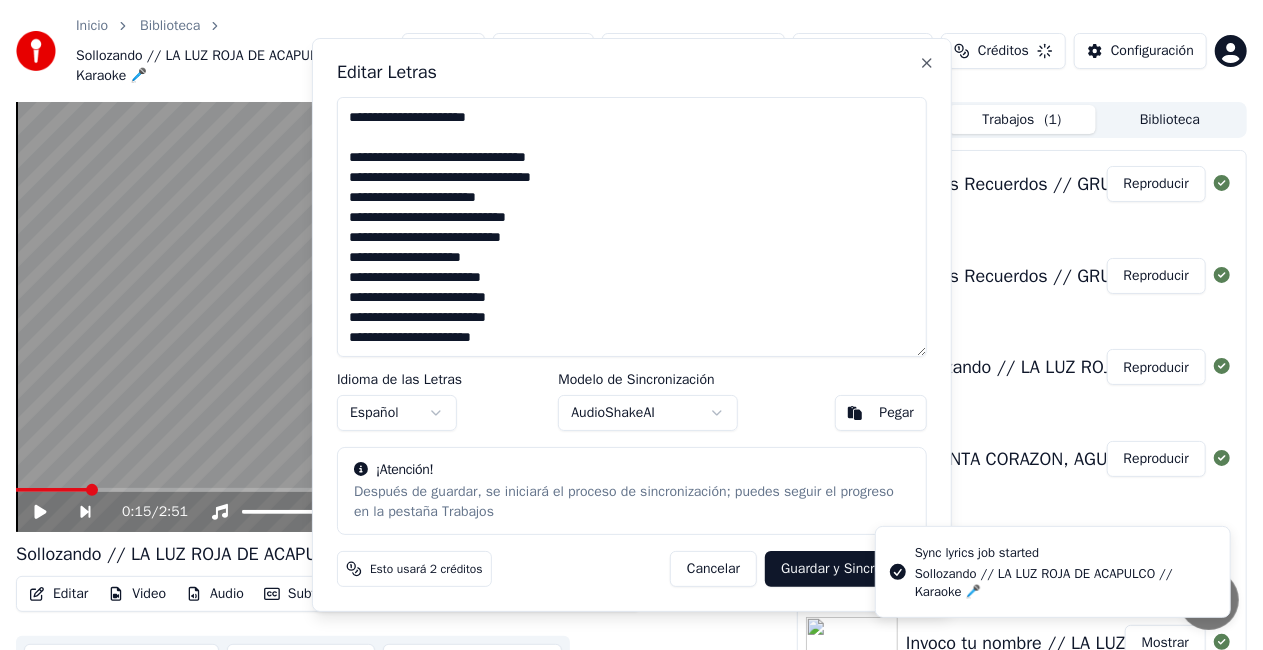 scroll, scrollTop: 392, scrollLeft: 0, axis: vertical 